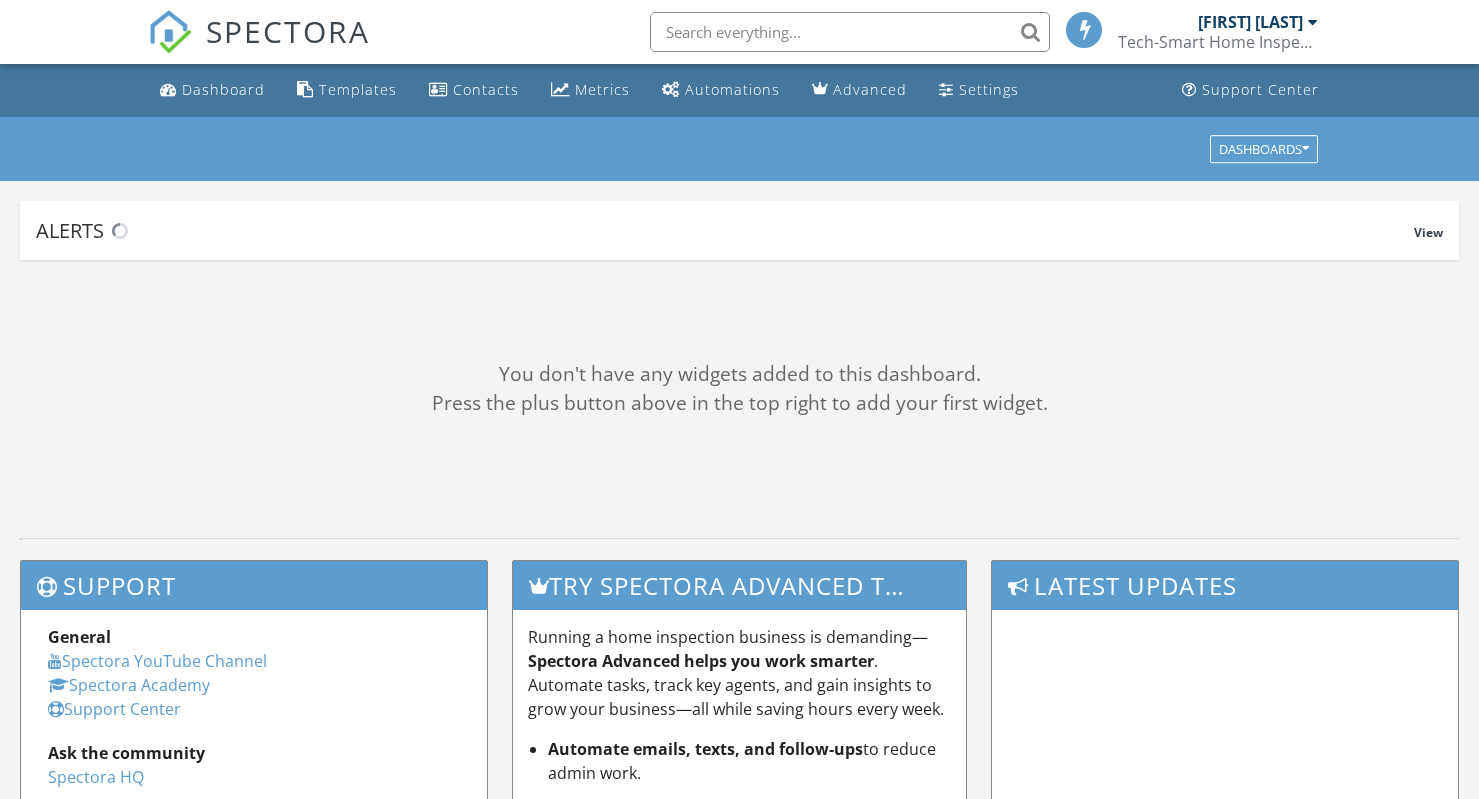 scroll, scrollTop: 0, scrollLeft: 0, axis: both 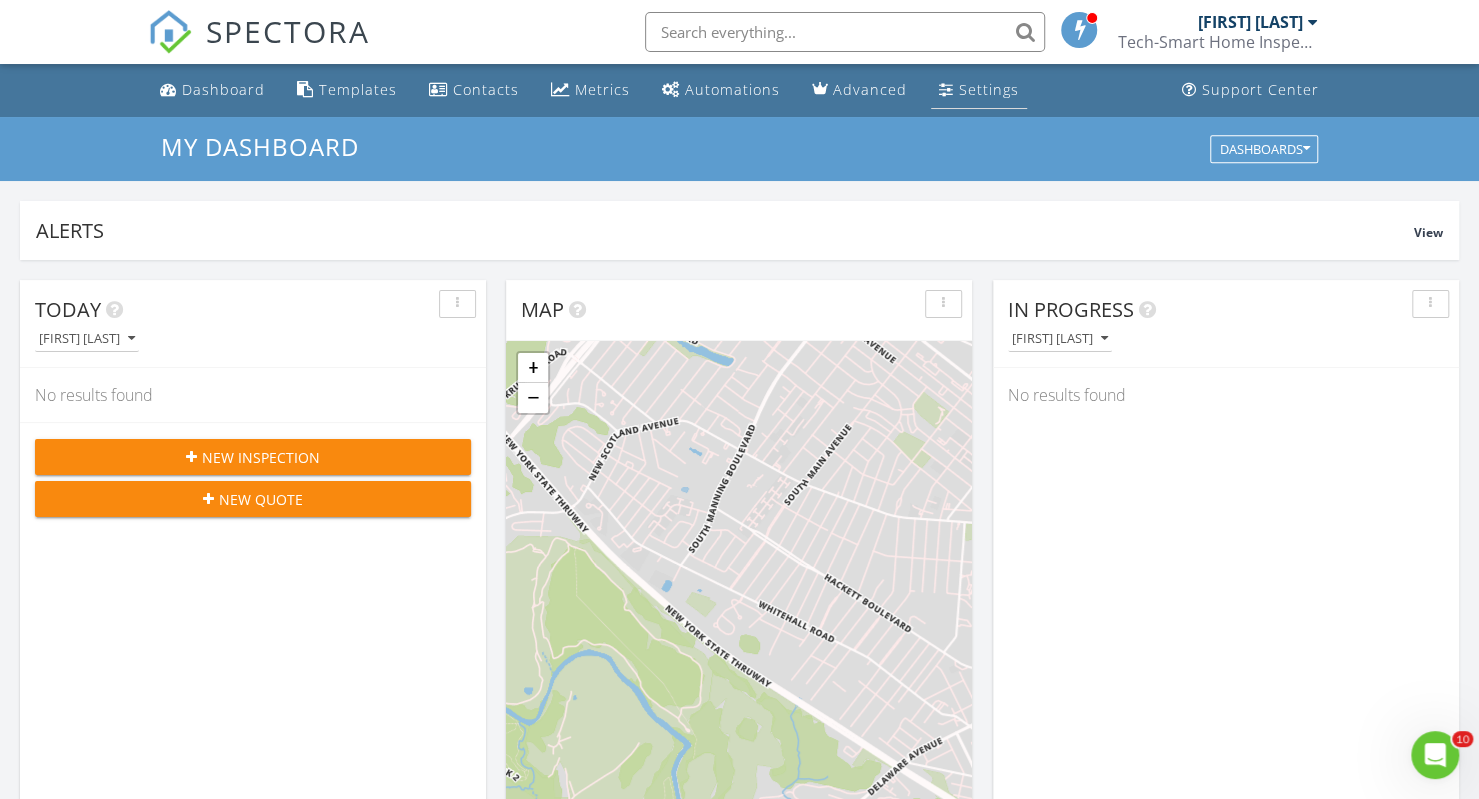 click on "Settings" at bounding box center [989, 89] 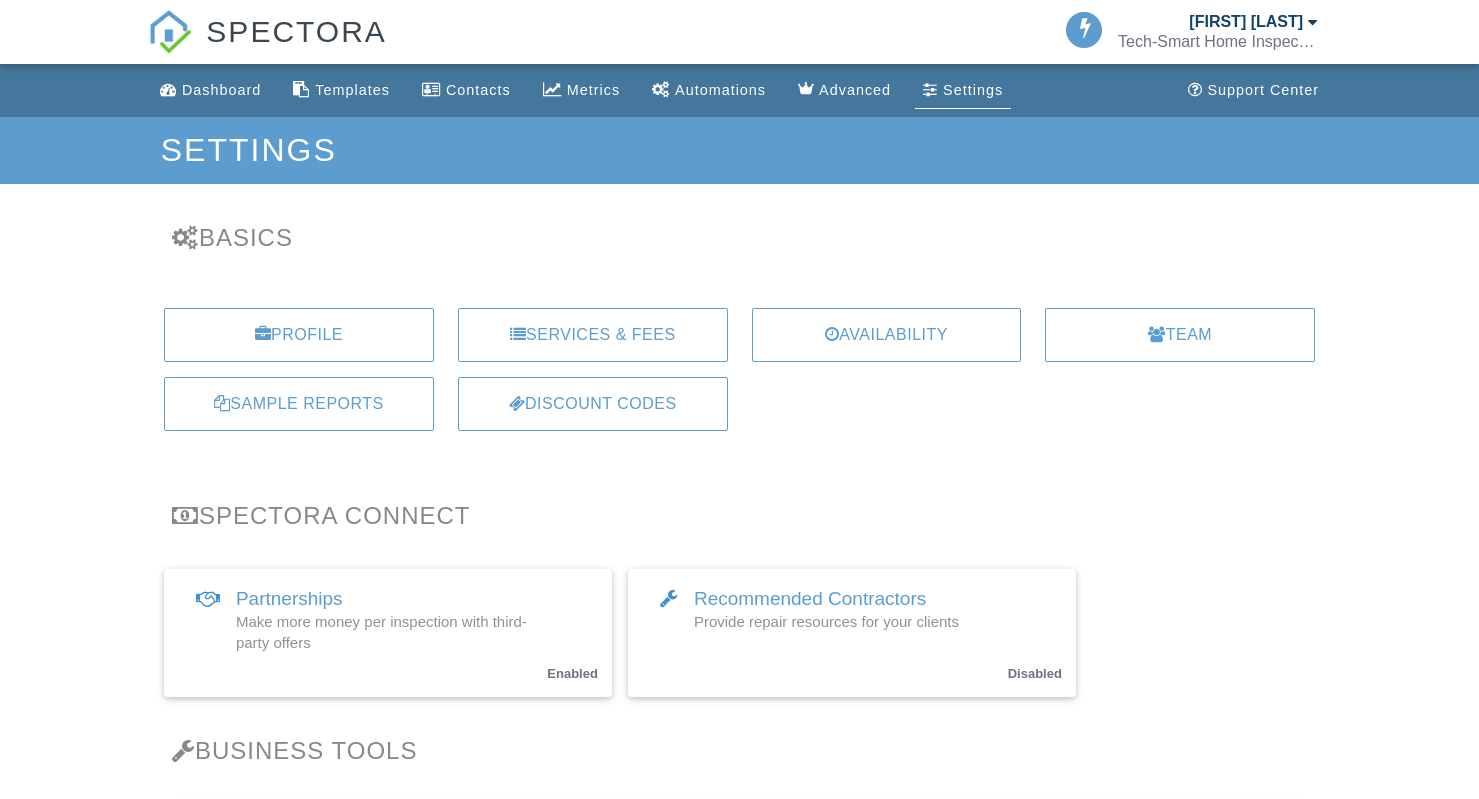 scroll, scrollTop: 0, scrollLeft: 0, axis: both 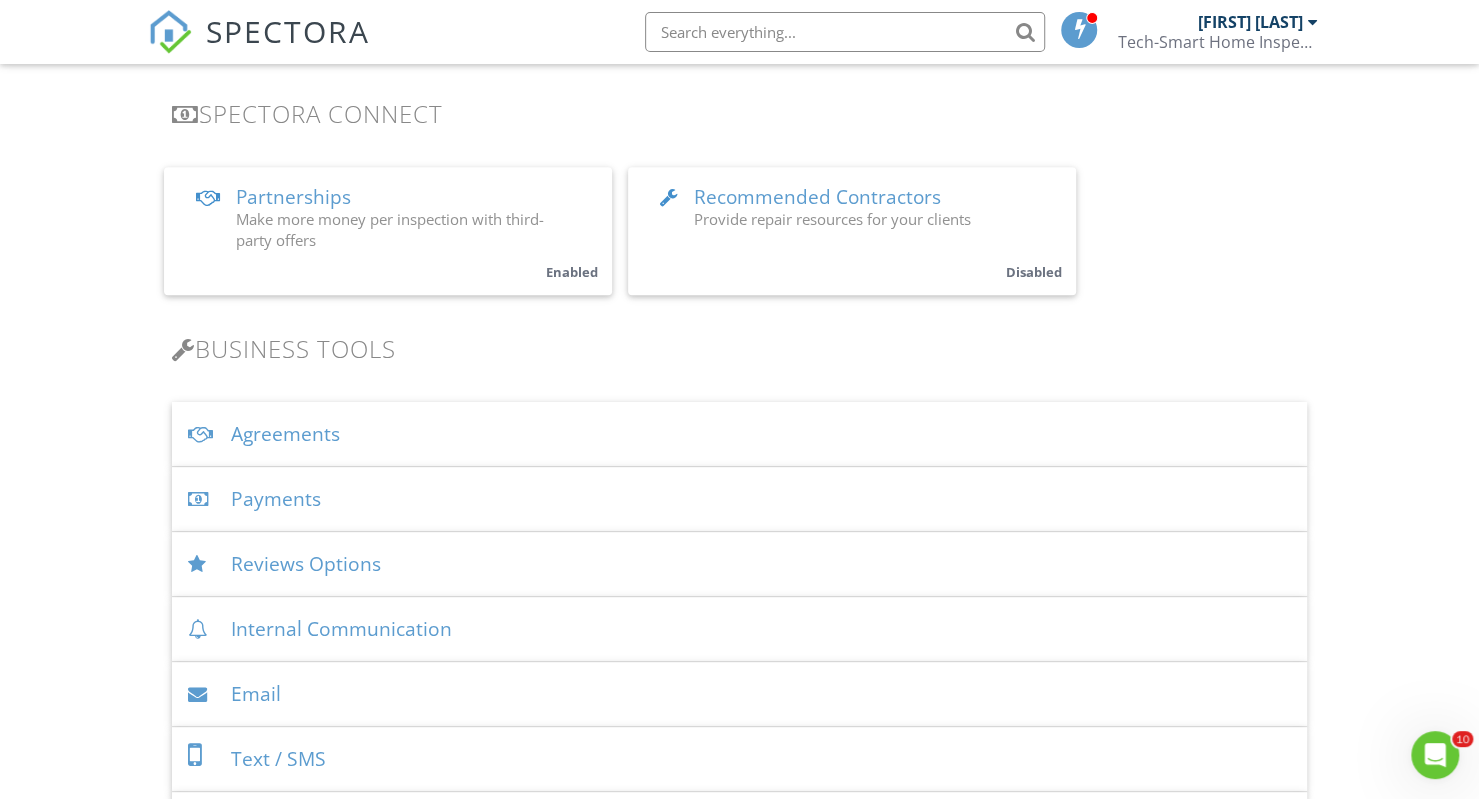 click on "Agreements" at bounding box center [739, 434] 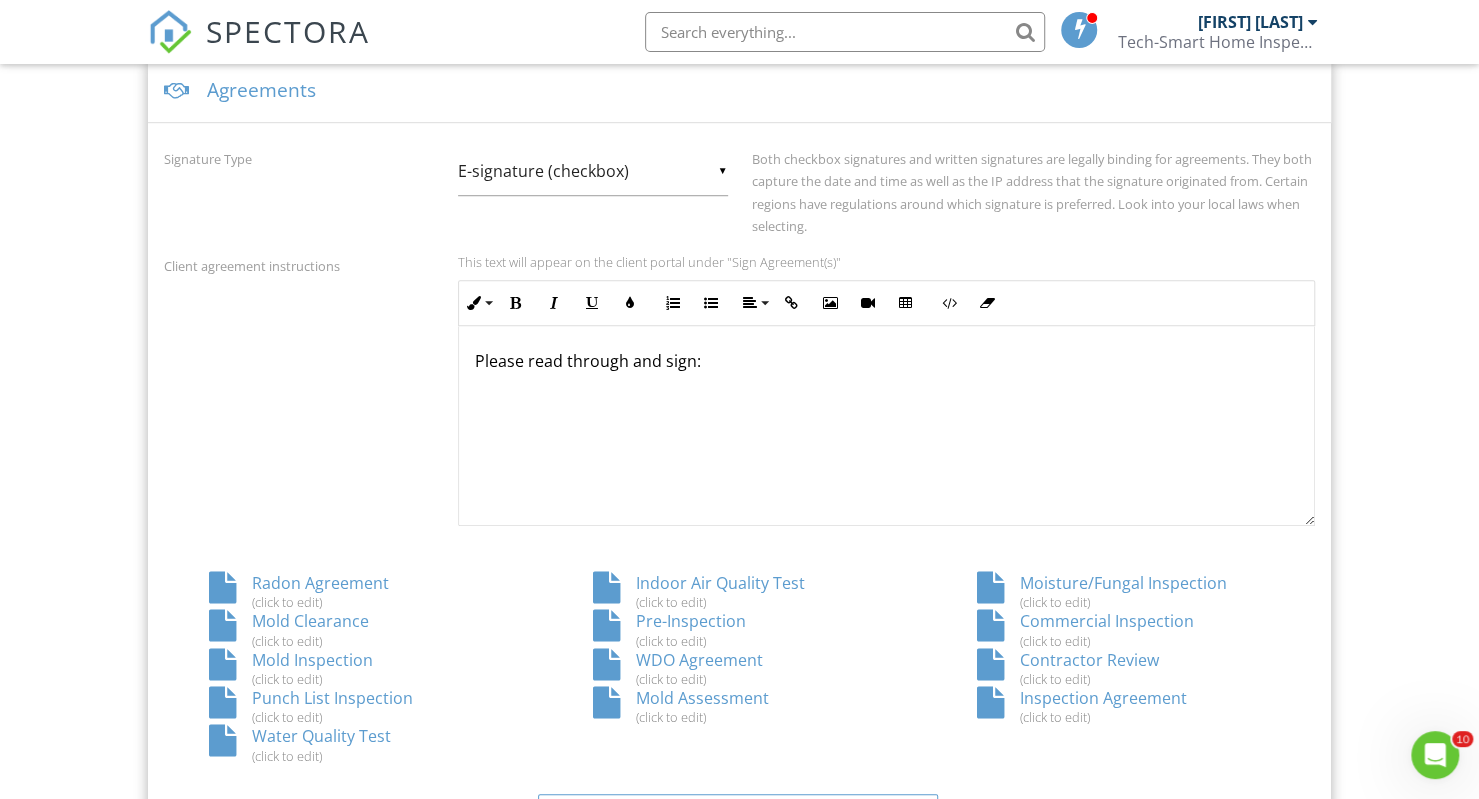 scroll, scrollTop: 747, scrollLeft: 0, axis: vertical 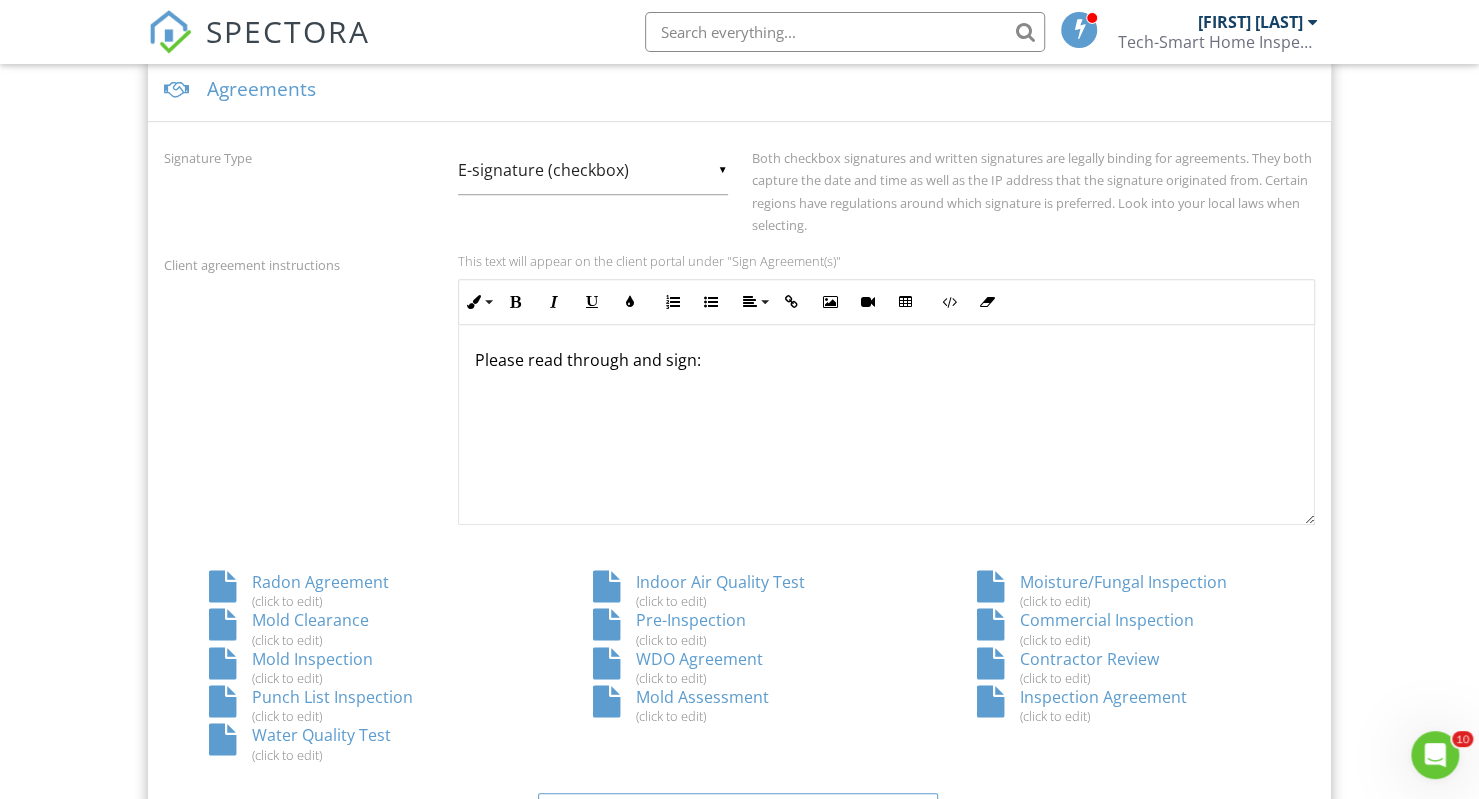 click on "Mold Assessment
(click to edit)" at bounding box center (740, 705) 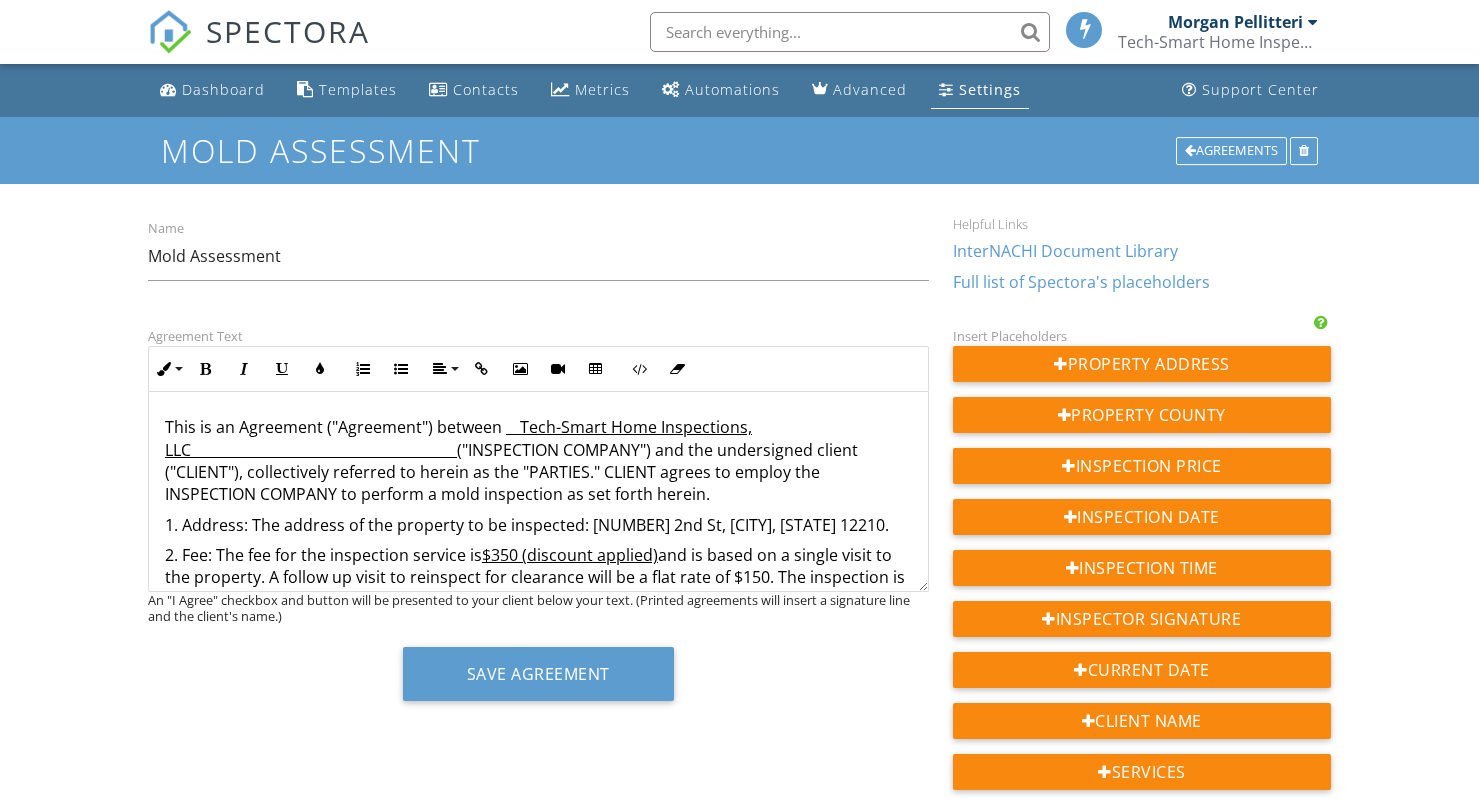 scroll, scrollTop: 0, scrollLeft: 0, axis: both 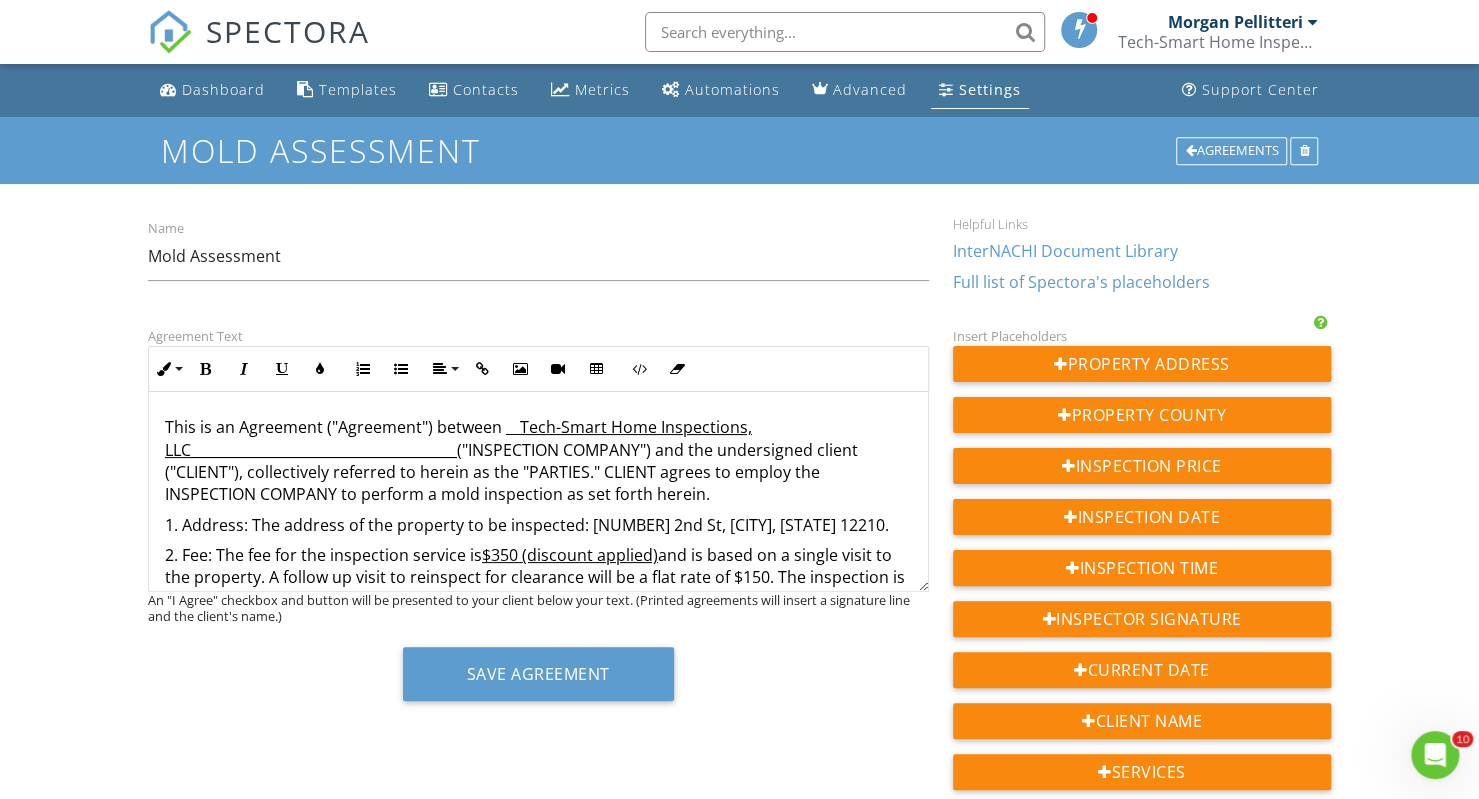 click on "1. Address: The address of the property to be inspected: [NUMBER] 2nd St, [CITY], [STATE] 12210." at bounding box center (538, 525) 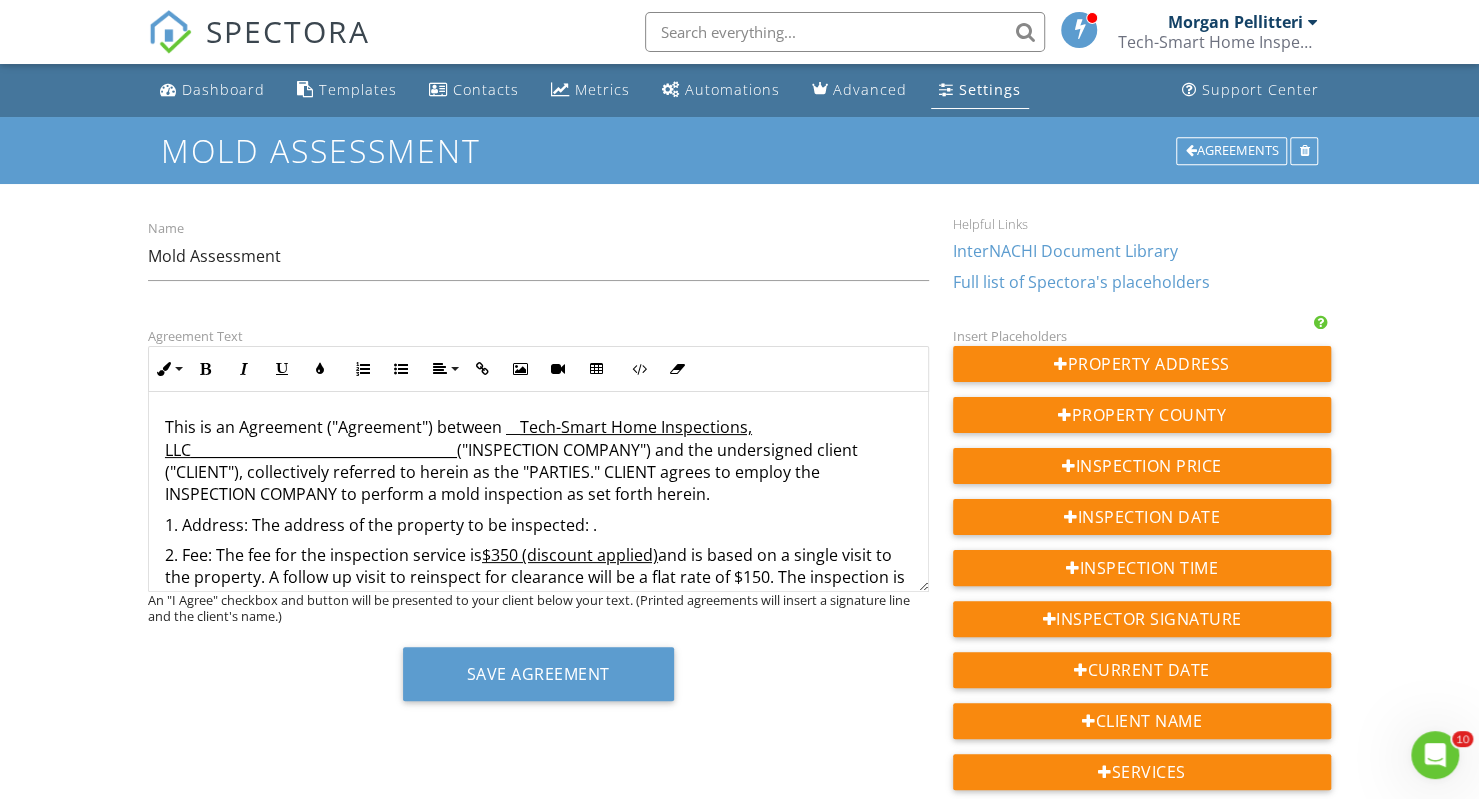 type 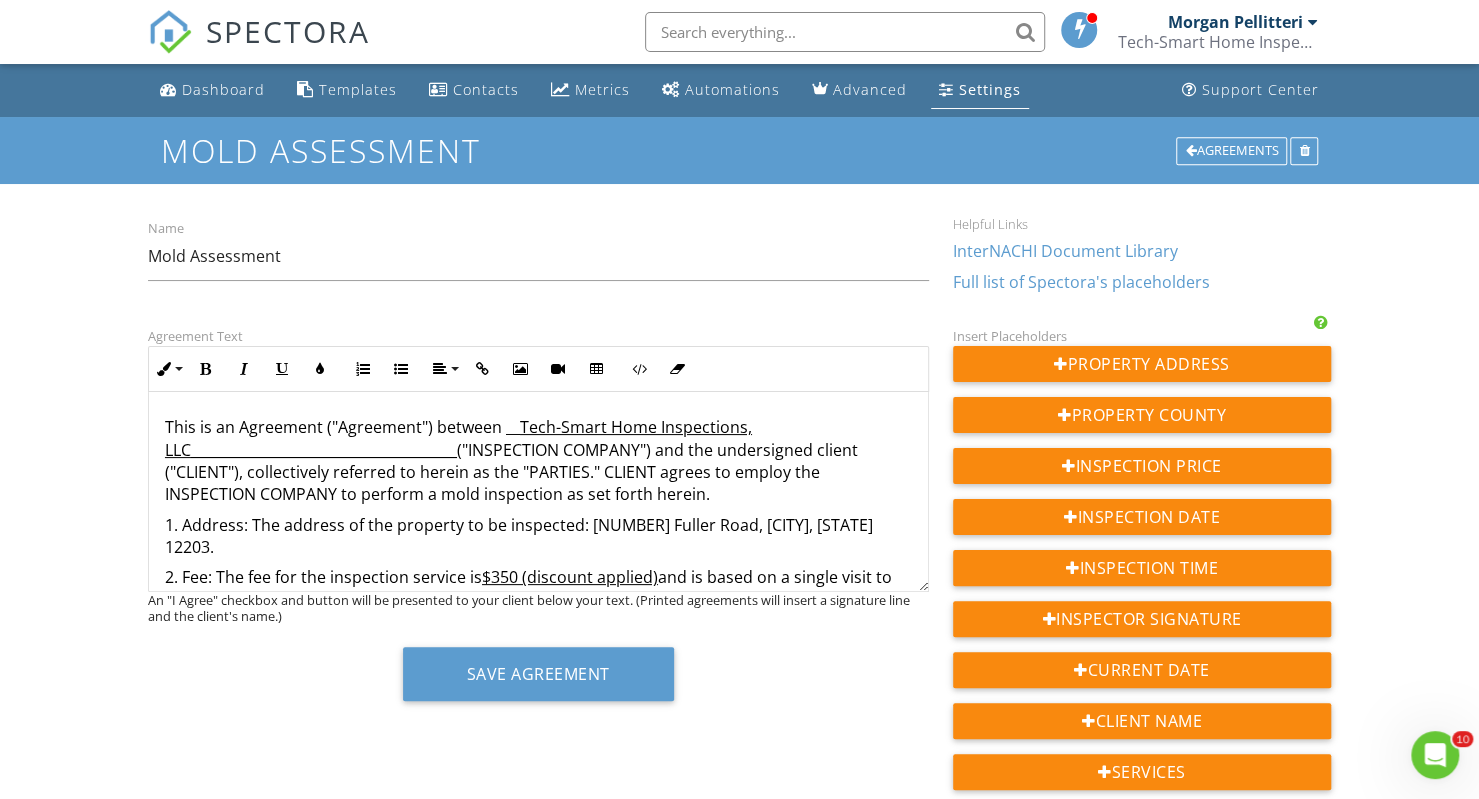 click on "$350 (discount applied)" at bounding box center [570, 577] 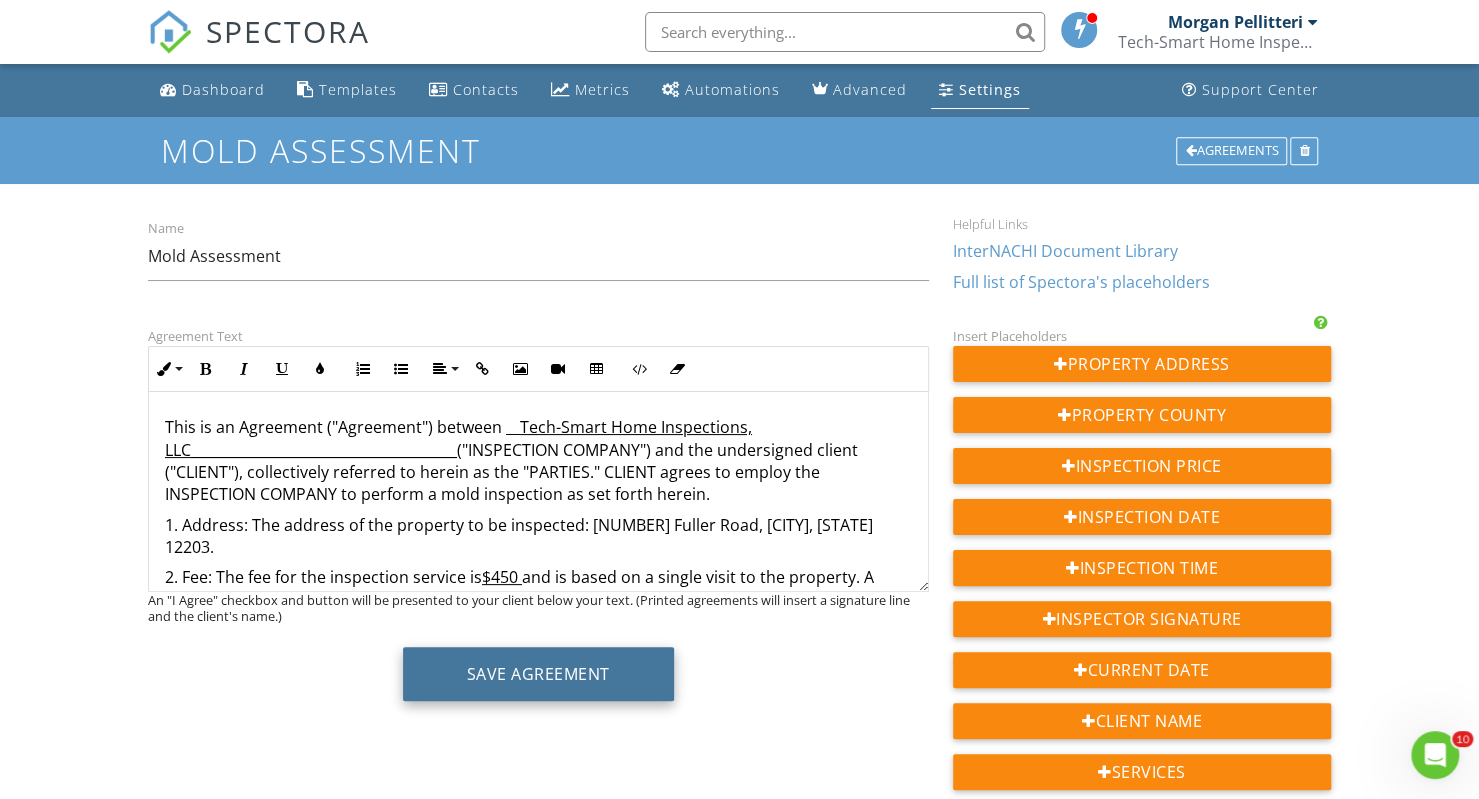 click on "Save Agreement" at bounding box center [538, 674] 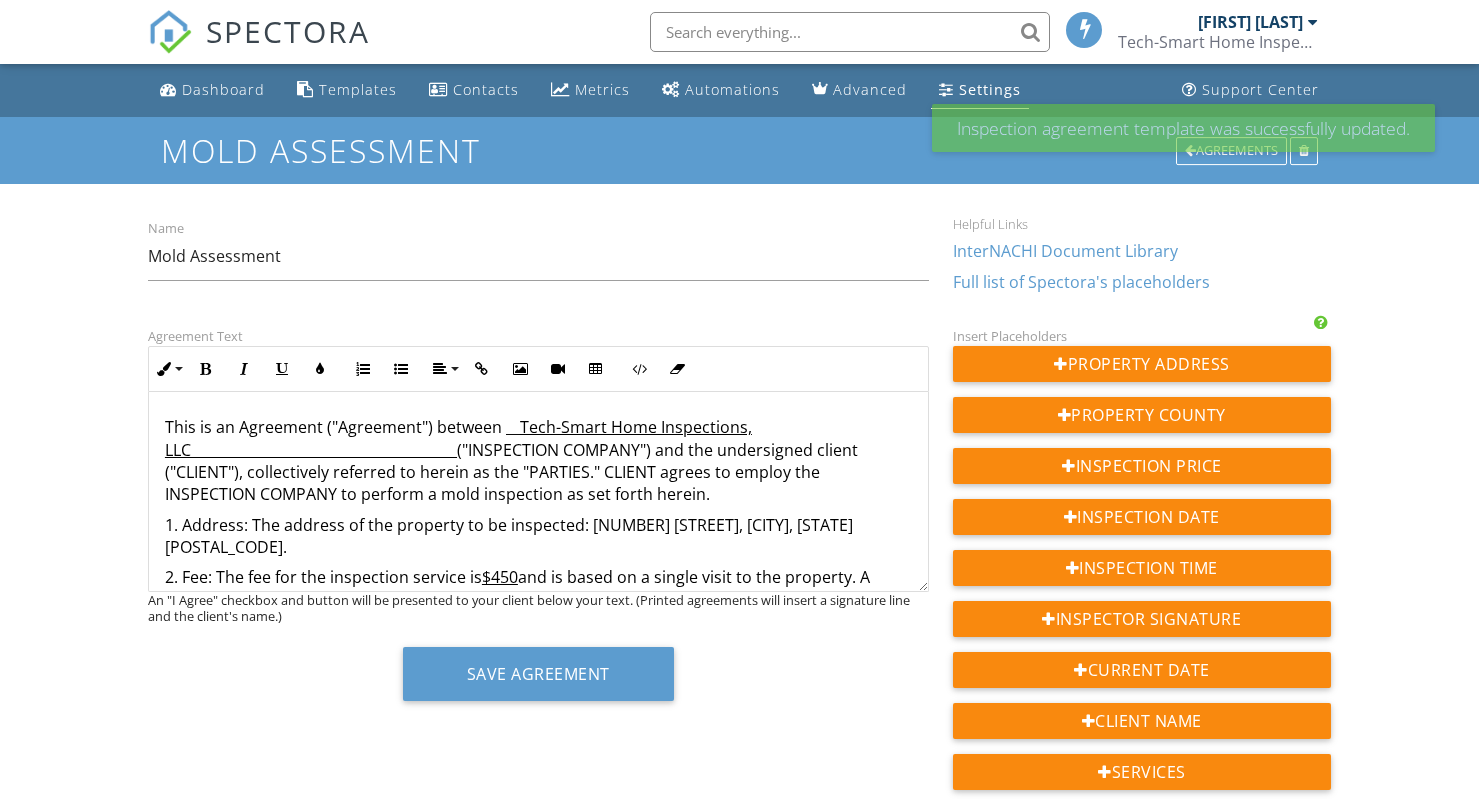 scroll, scrollTop: 0, scrollLeft: 0, axis: both 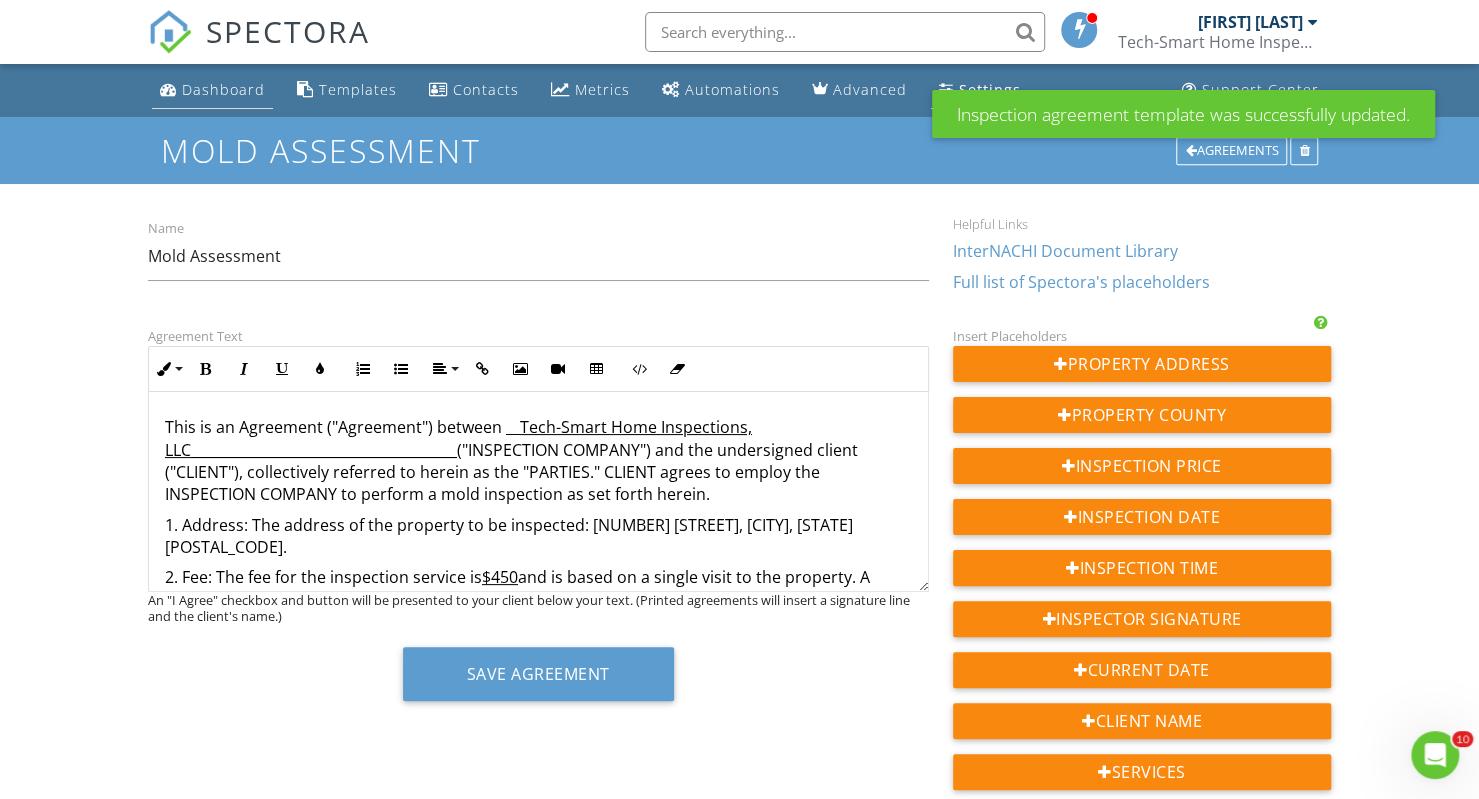 click on "Dashboard" at bounding box center [212, 90] 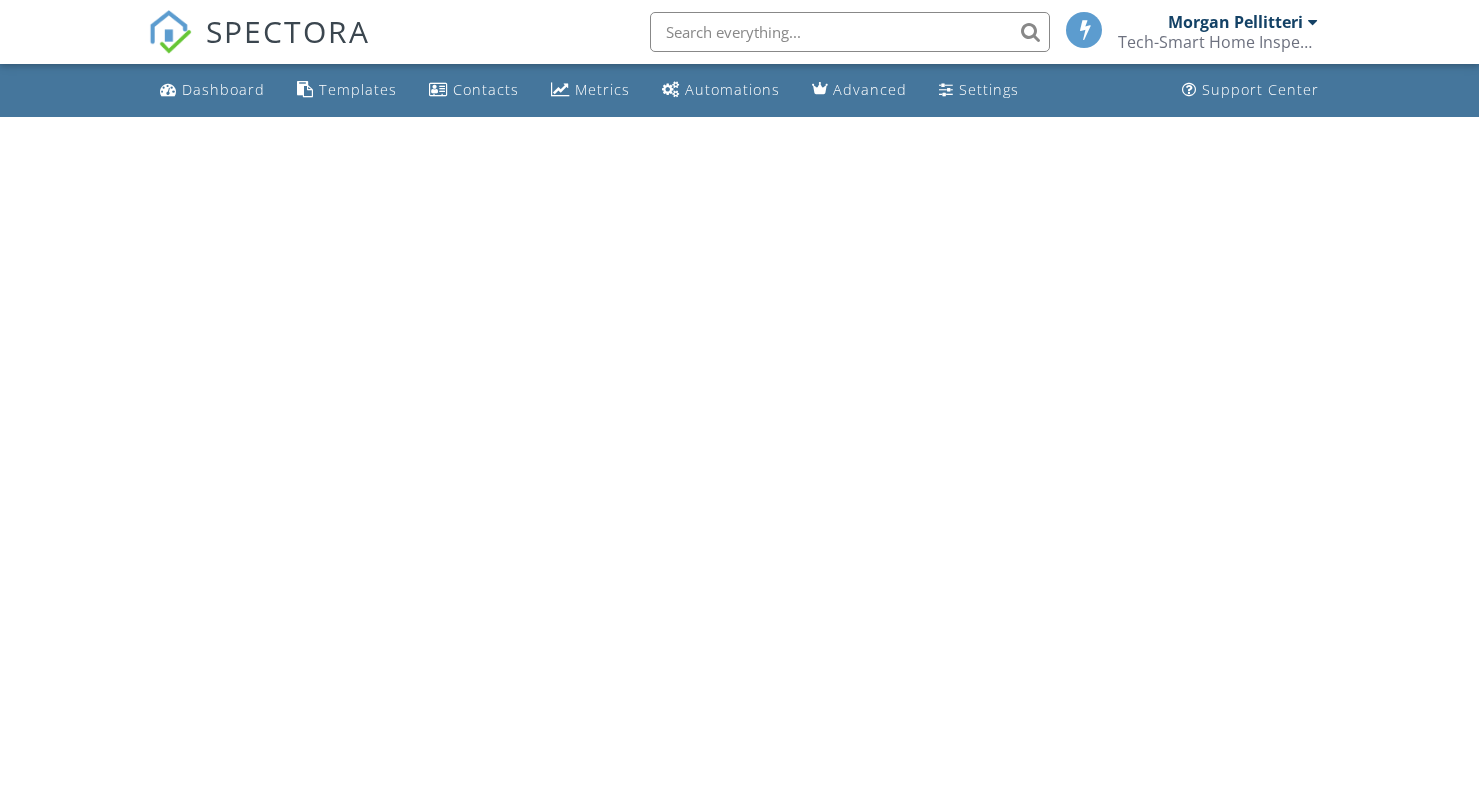 scroll, scrollTop: 0, scrollLeft: 0, axis: both 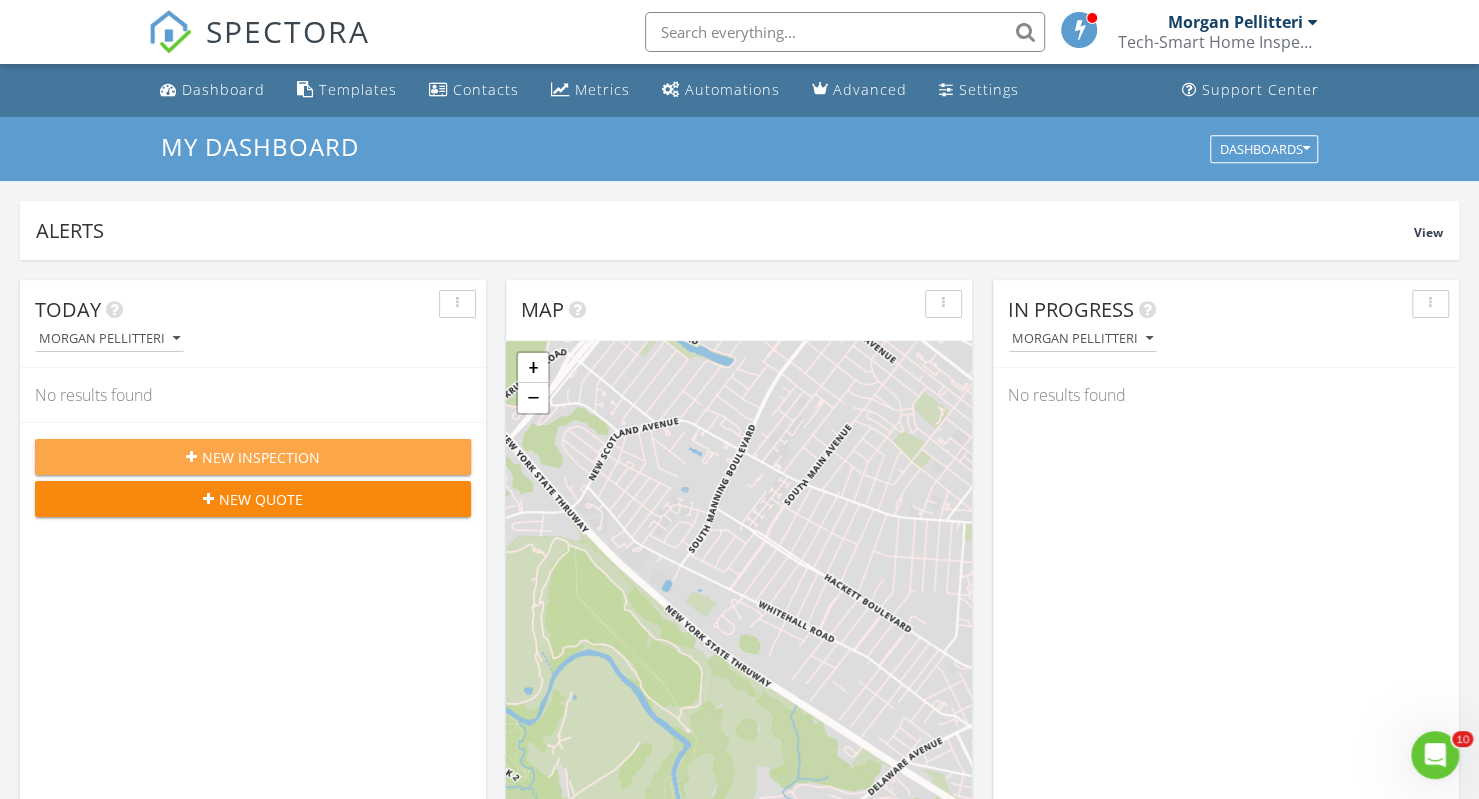 click on "New Inspection" at bounding box center [253, 457] 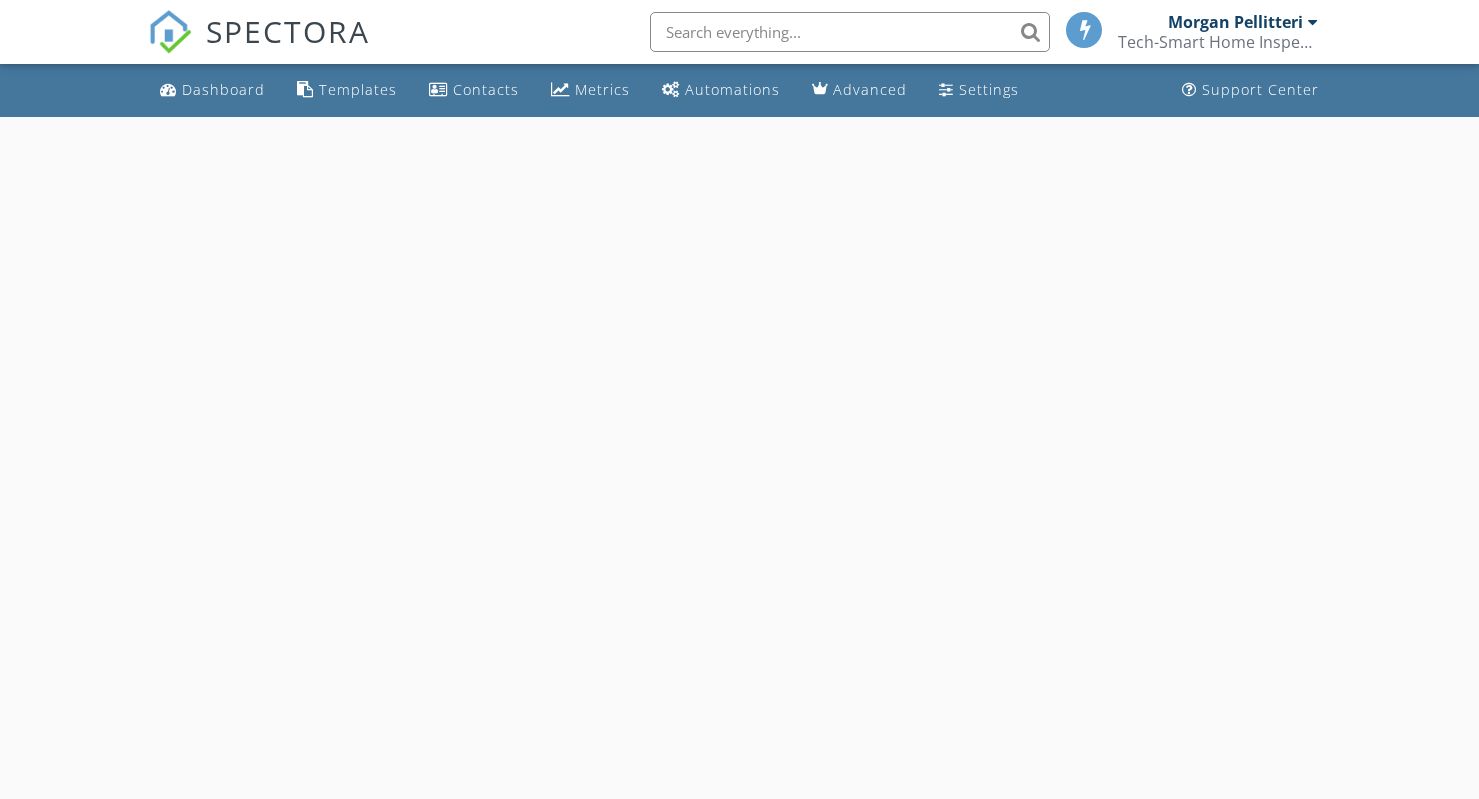 scroll, scrollTop: 0, scrollLeft: 0, axis: both 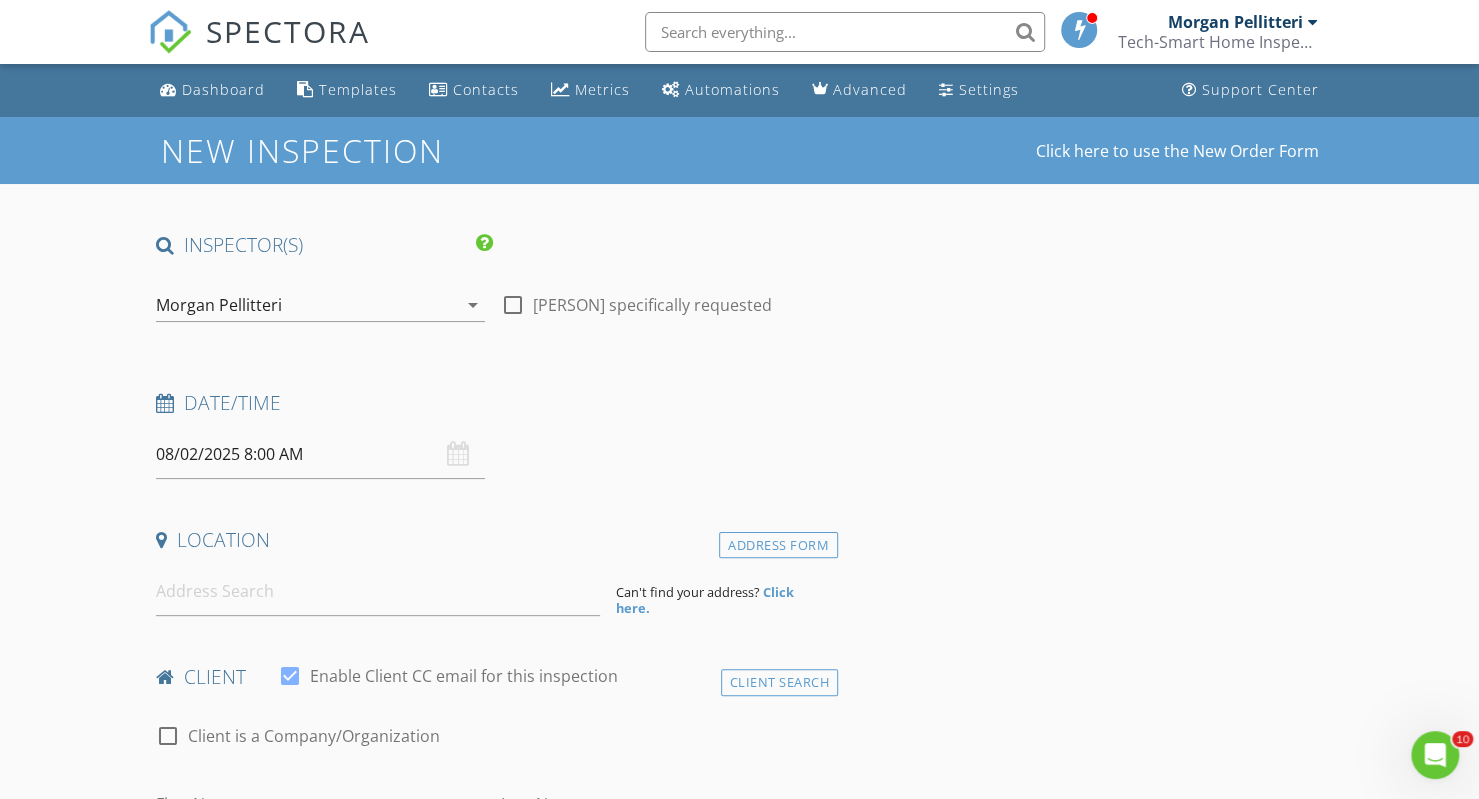 click on "08/02/2025 8:00 AM" at bounding box center (320, 454) 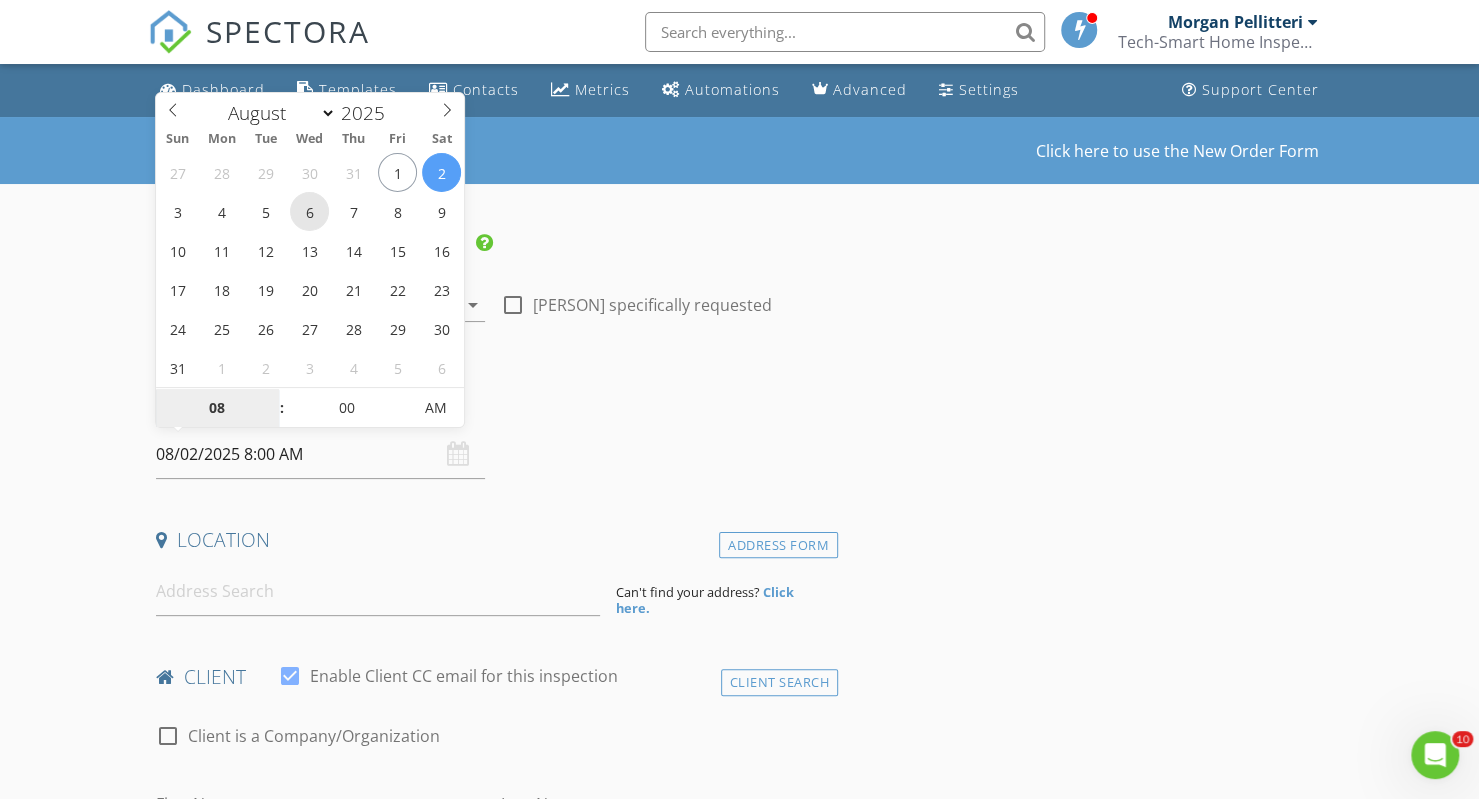 type on "08/06/2025 8:00 AM" 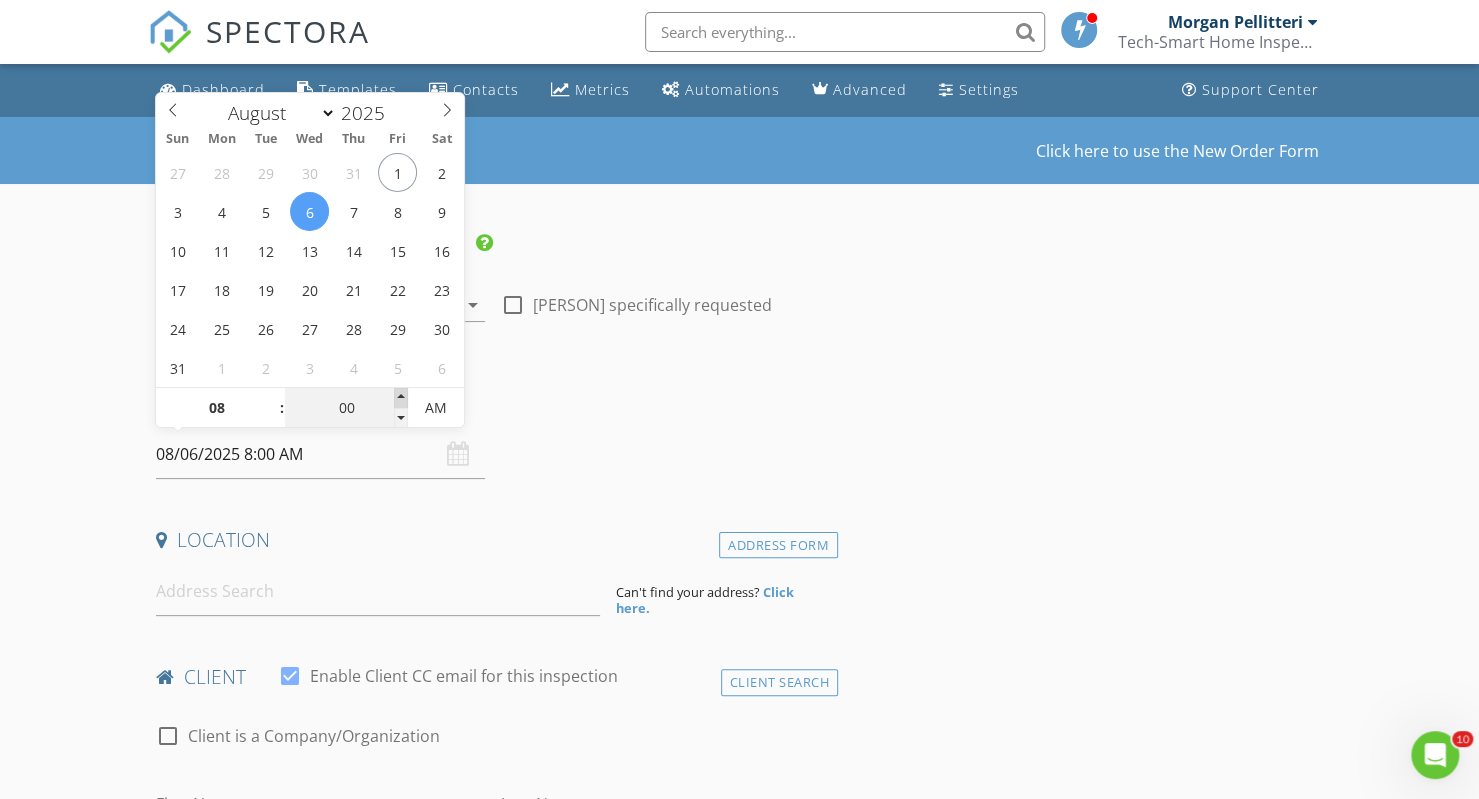 type on "05" 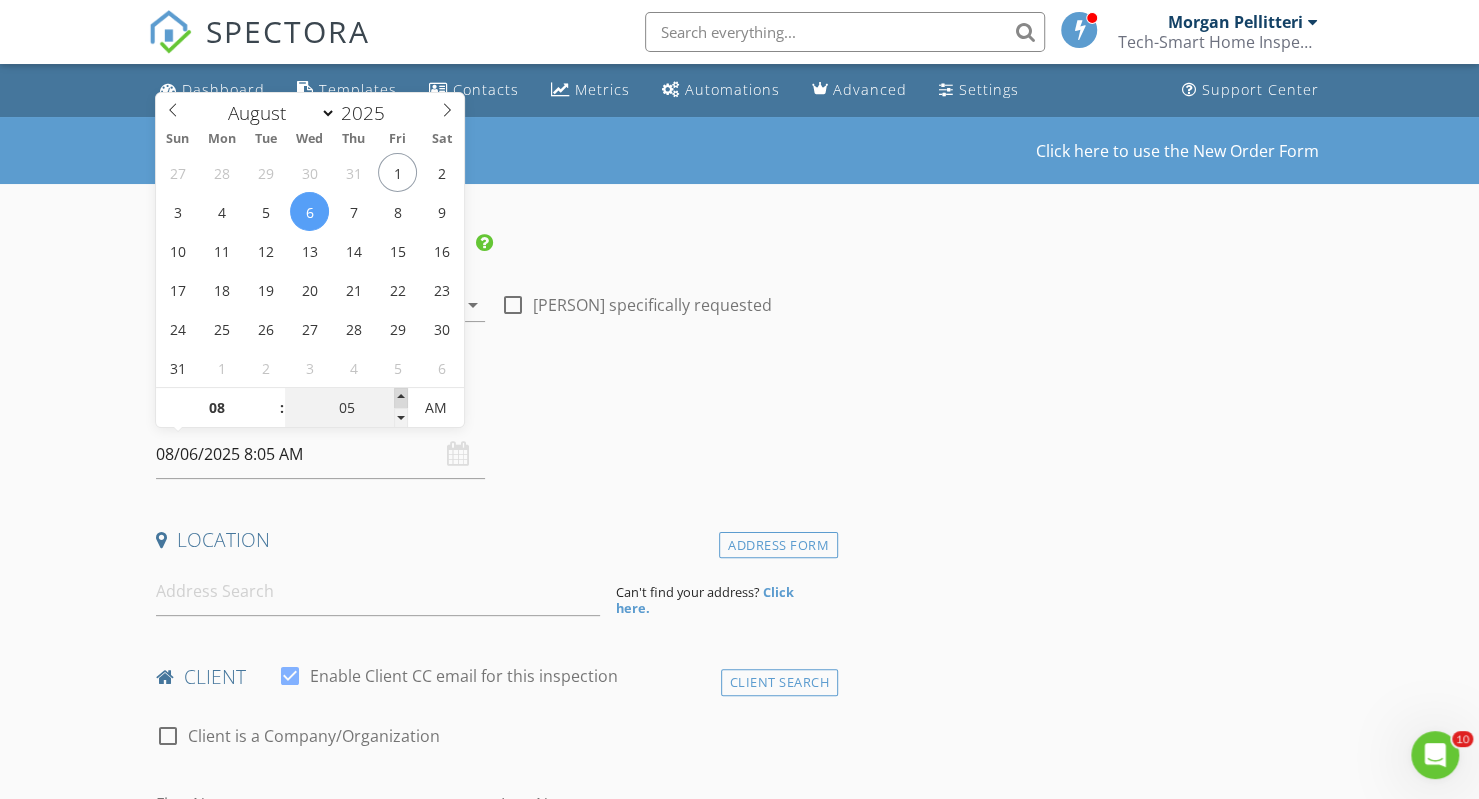 click at bounding box center [401, 398] 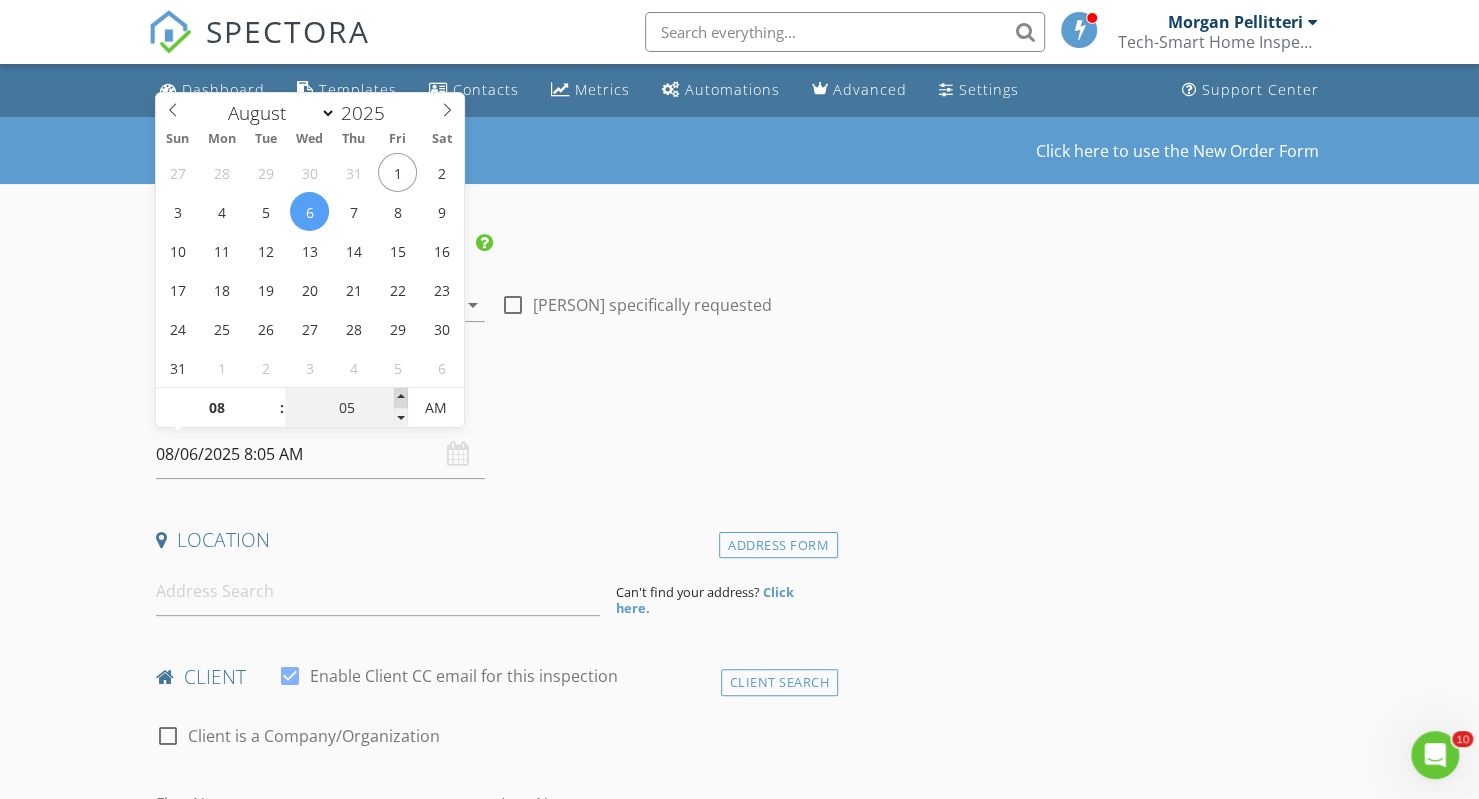 type on "10" 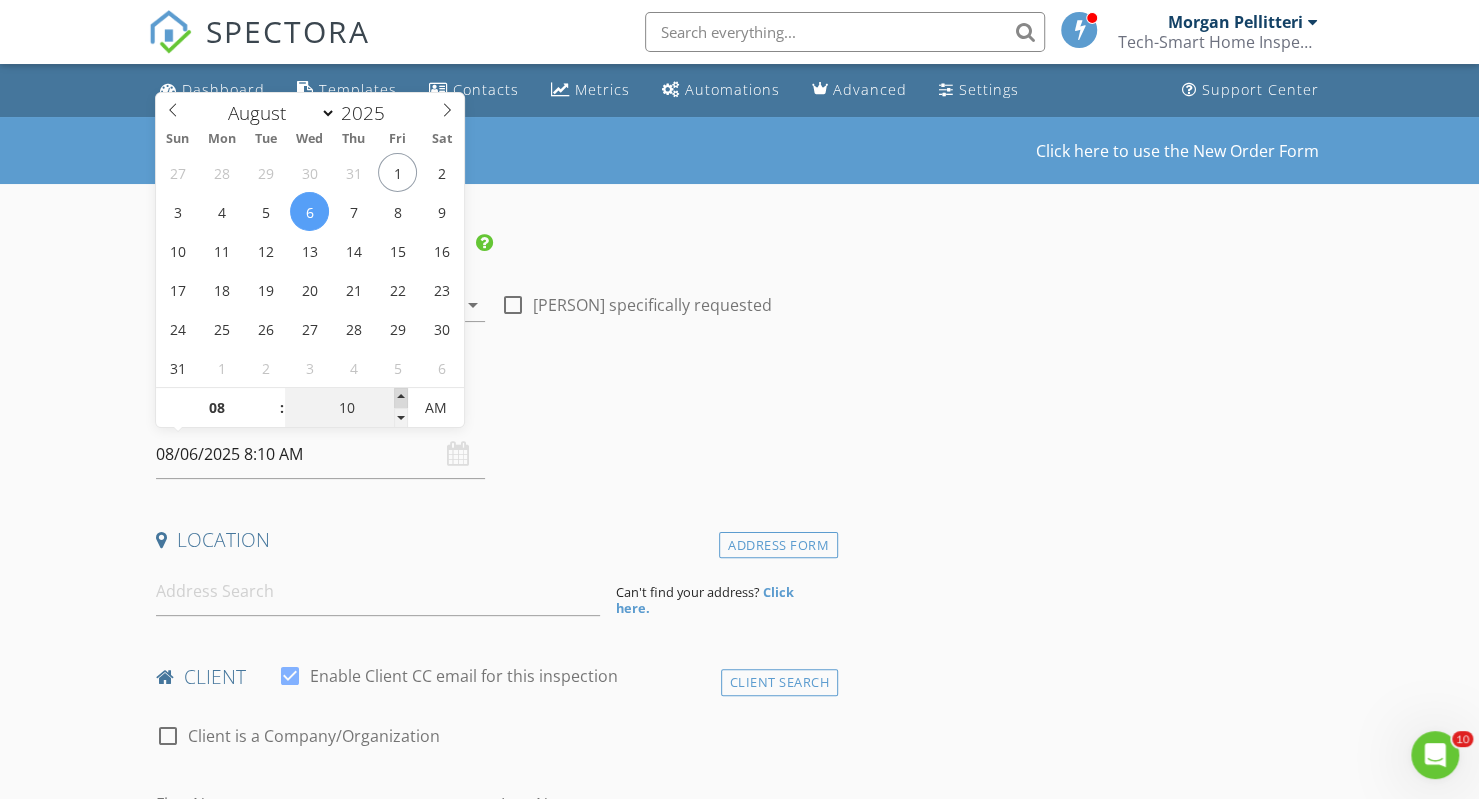 click at bounding box center [401, 398] 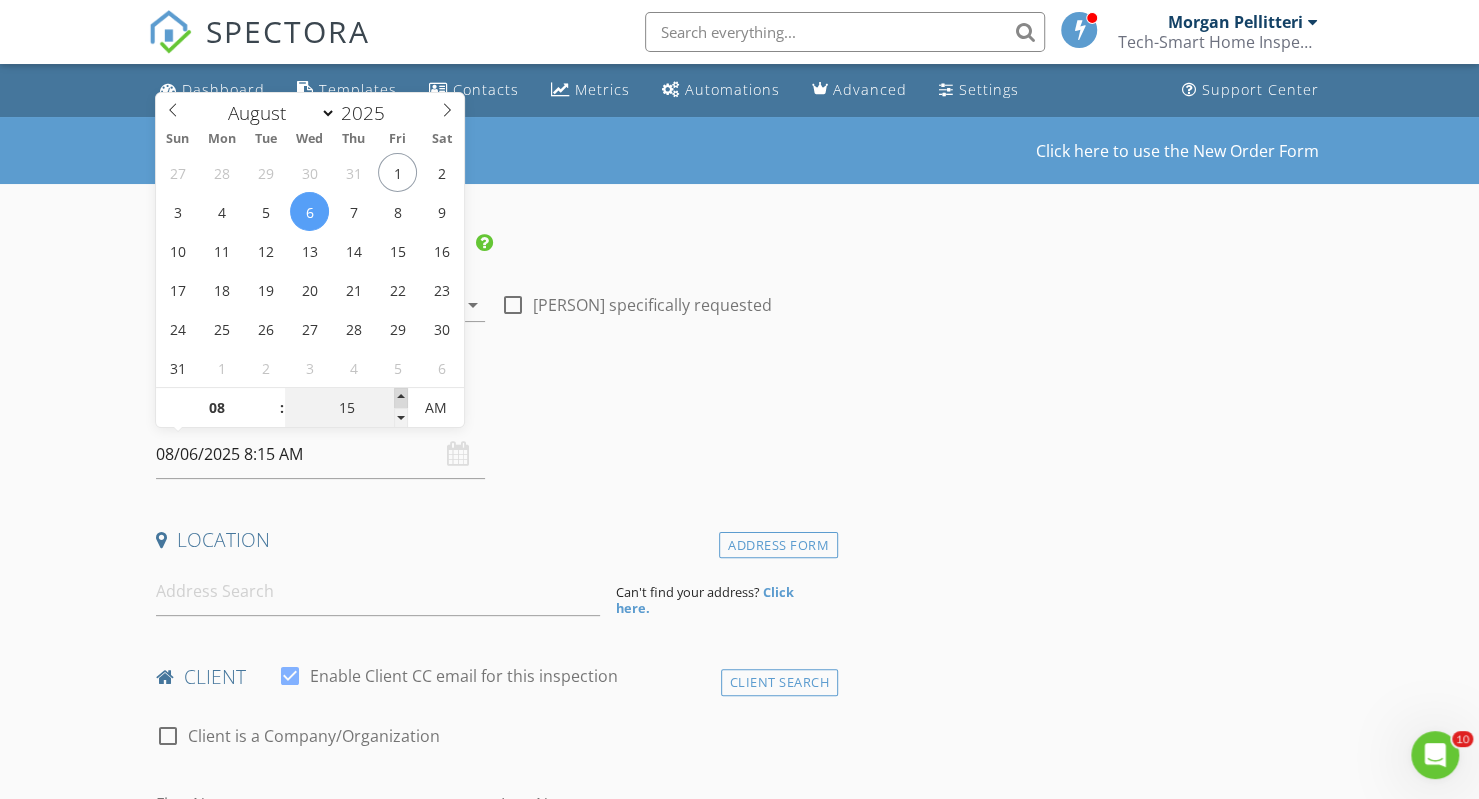 click at bounding box center [401, 398] 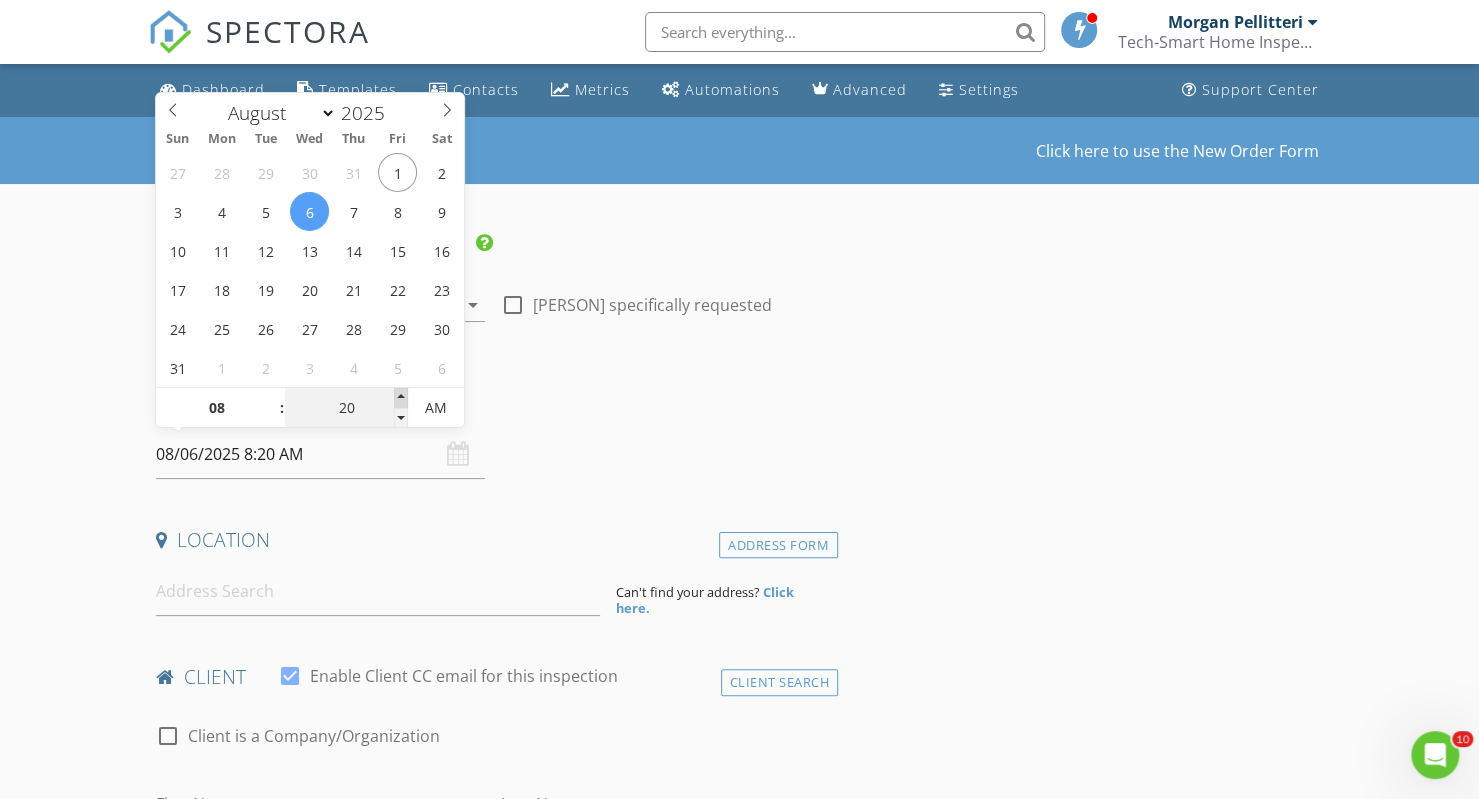 click at bounding box center [401, 398] 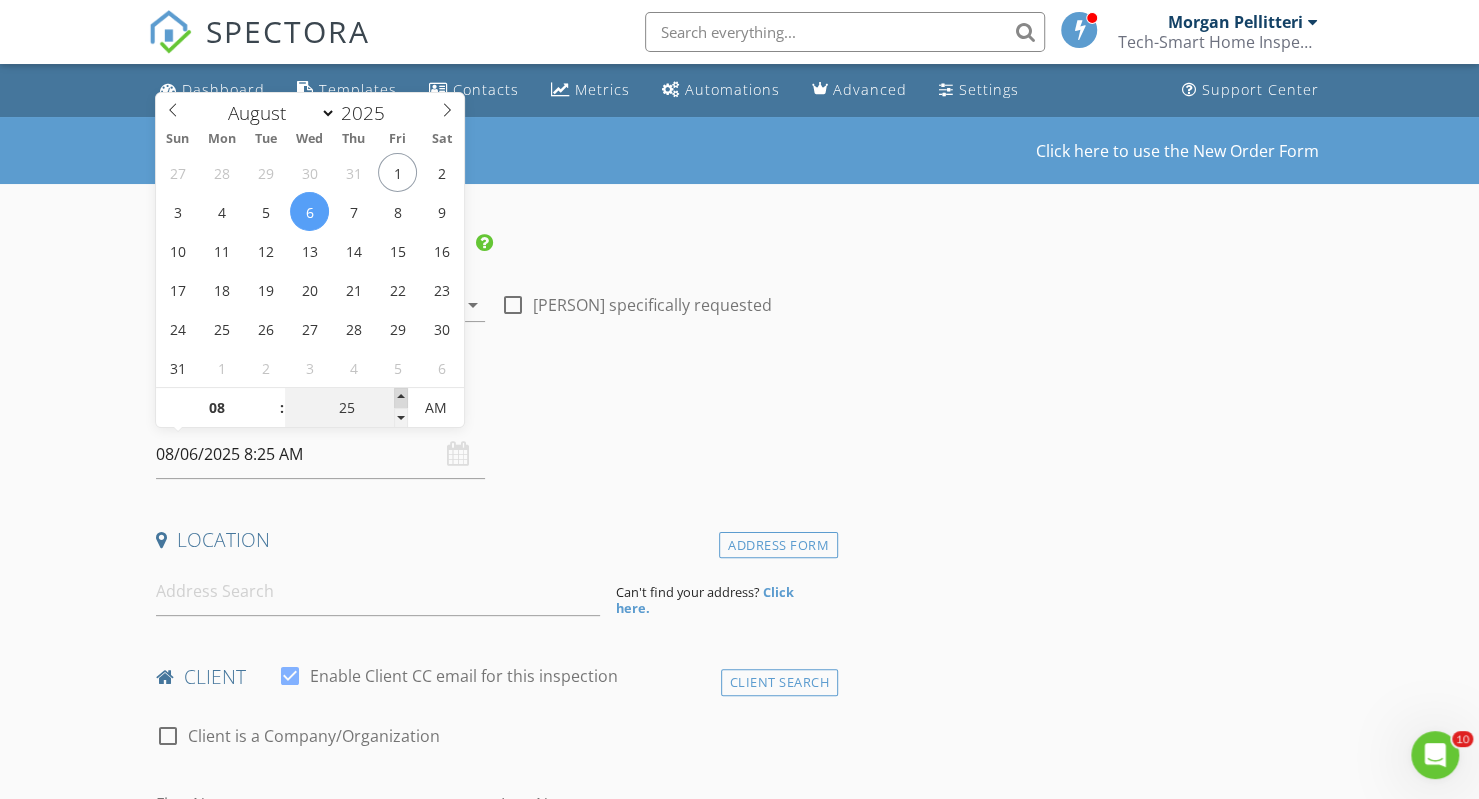 click at bounding box center (401, 398) 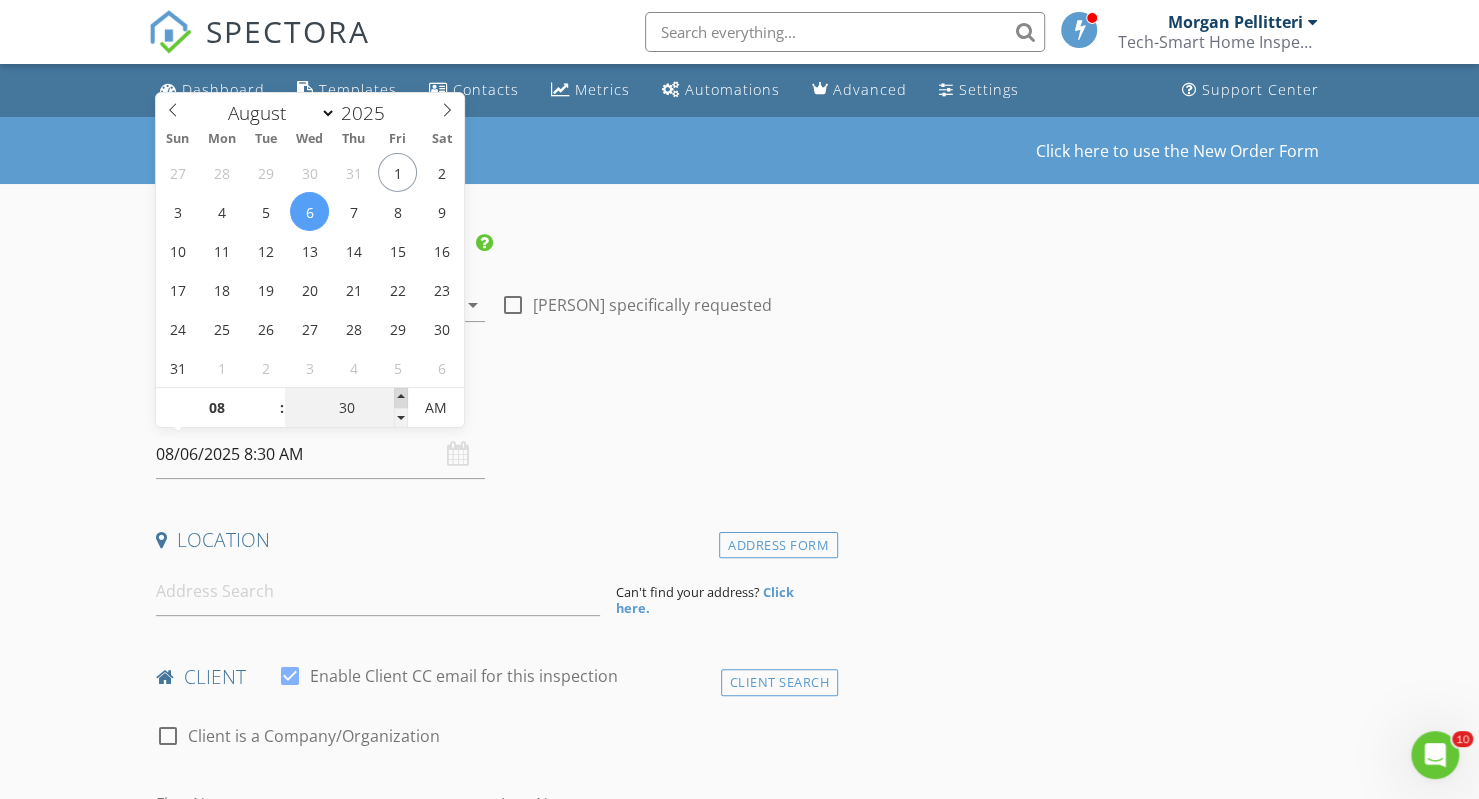 click at bounding box center (401, 398) 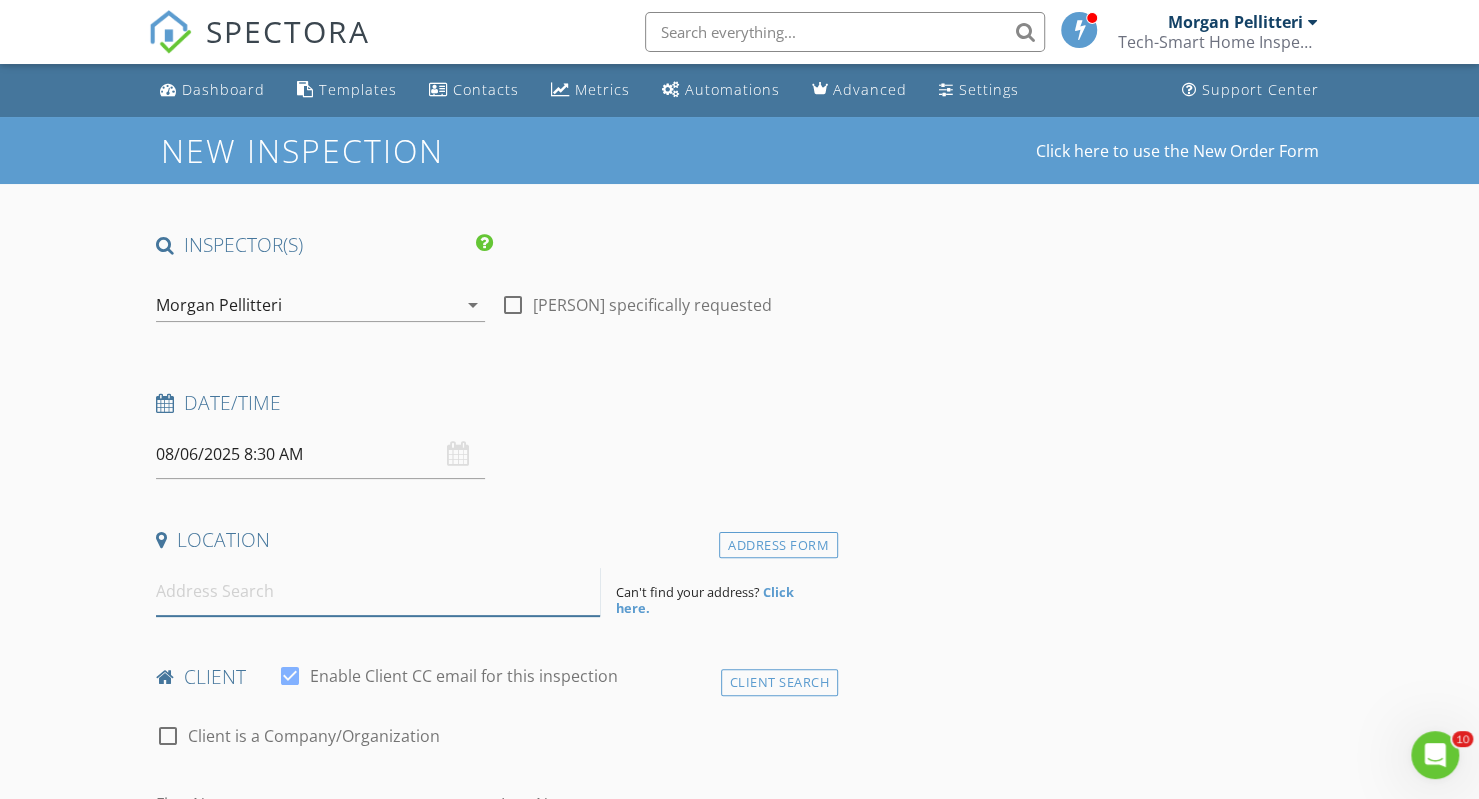 click at bounding box center (378, 591) 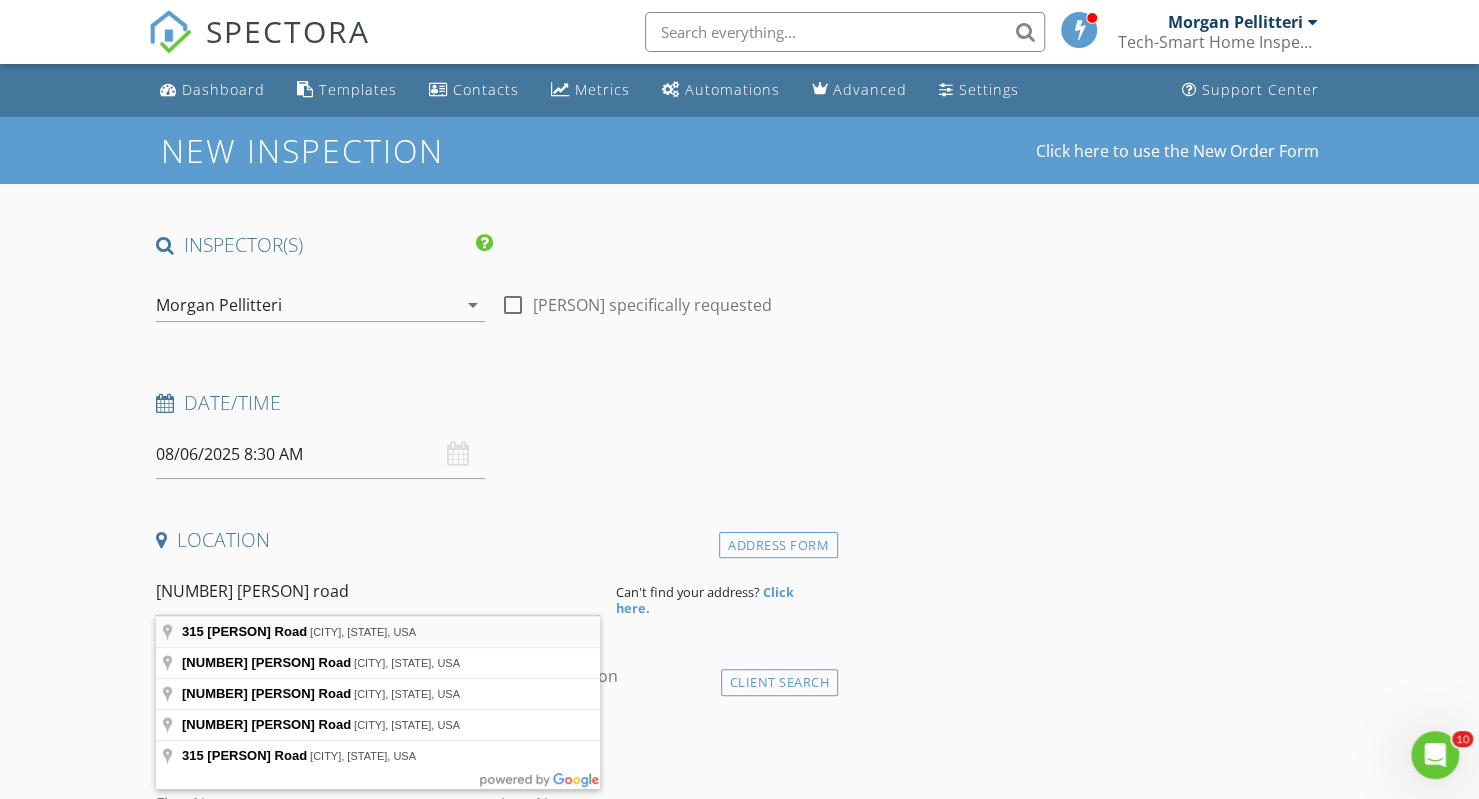 type on "[NUMBER] [PERSON] Road, [CITY], [STATE], USA" 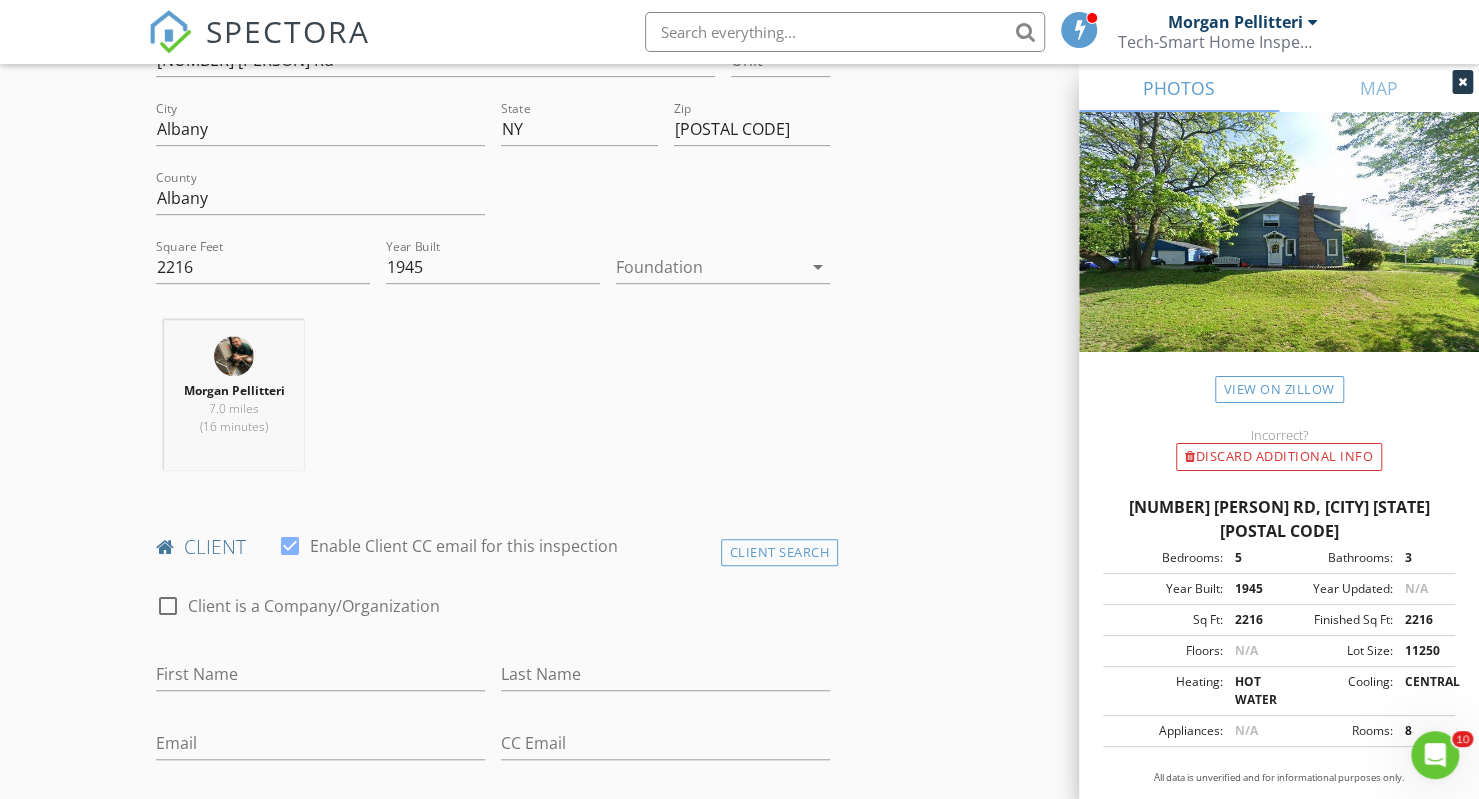 scroll, scrollTop: 540, scrollLeft: 0, axis: vertical 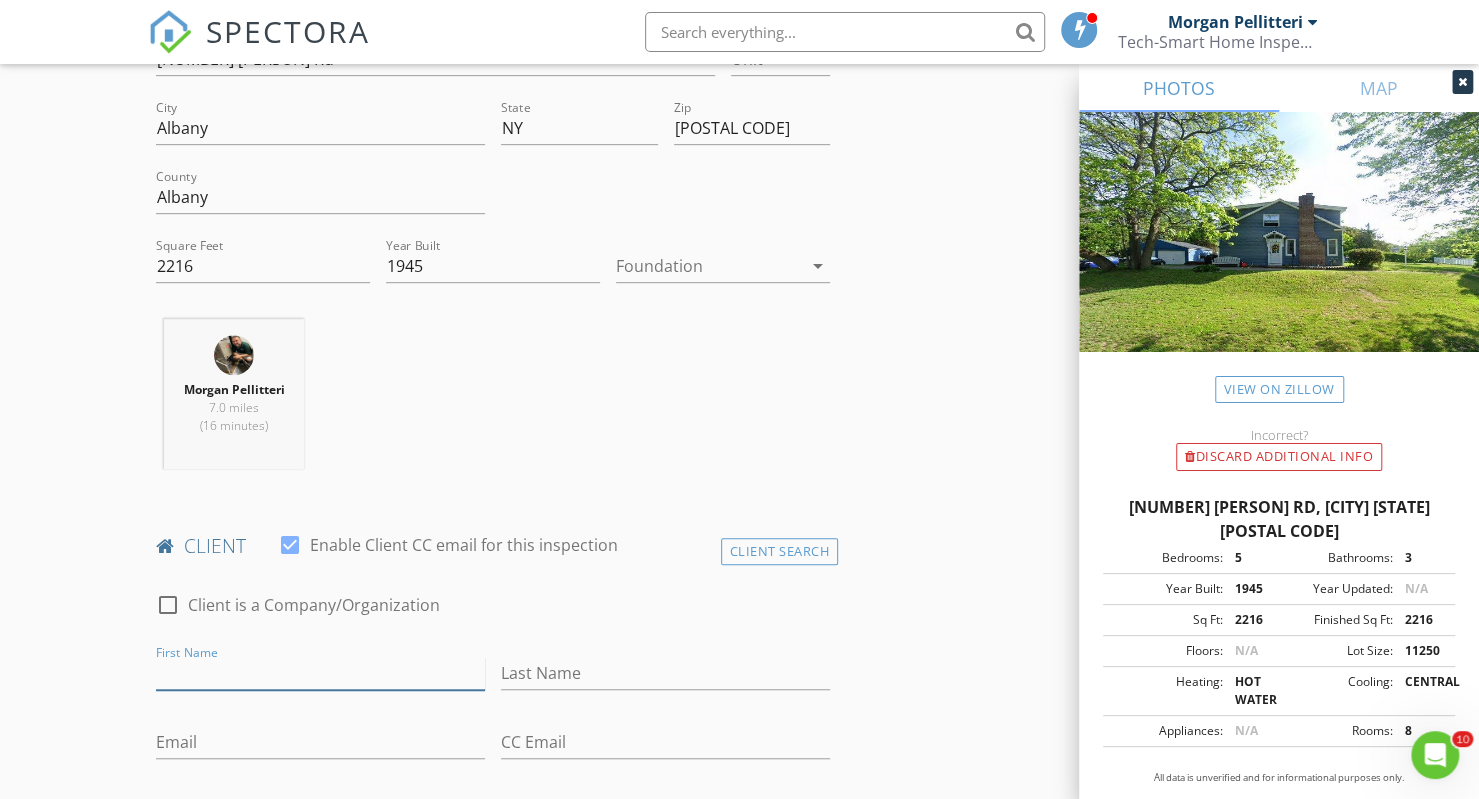 click on "First Name" at bounding box center [320, 673] 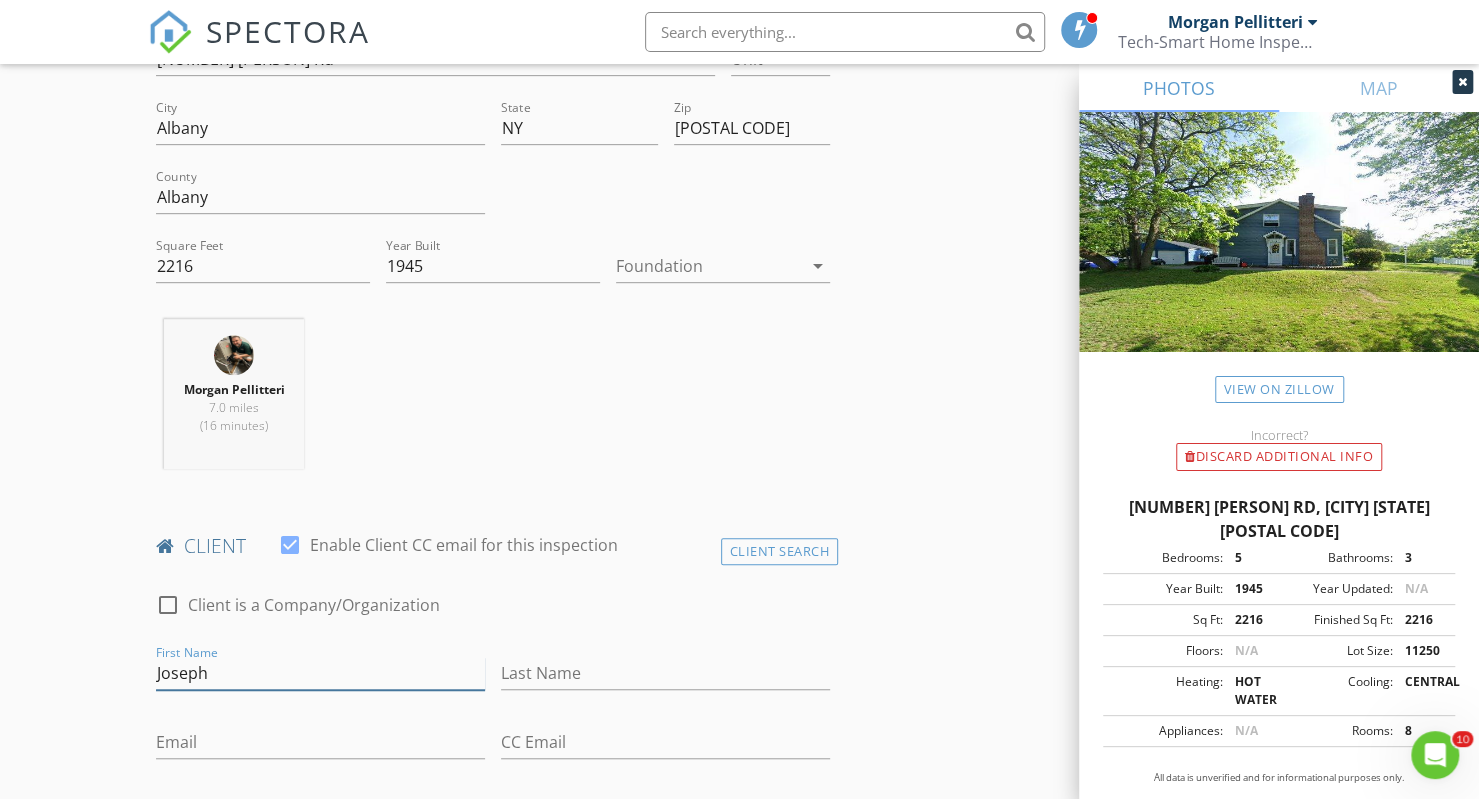 type on "Joseph" 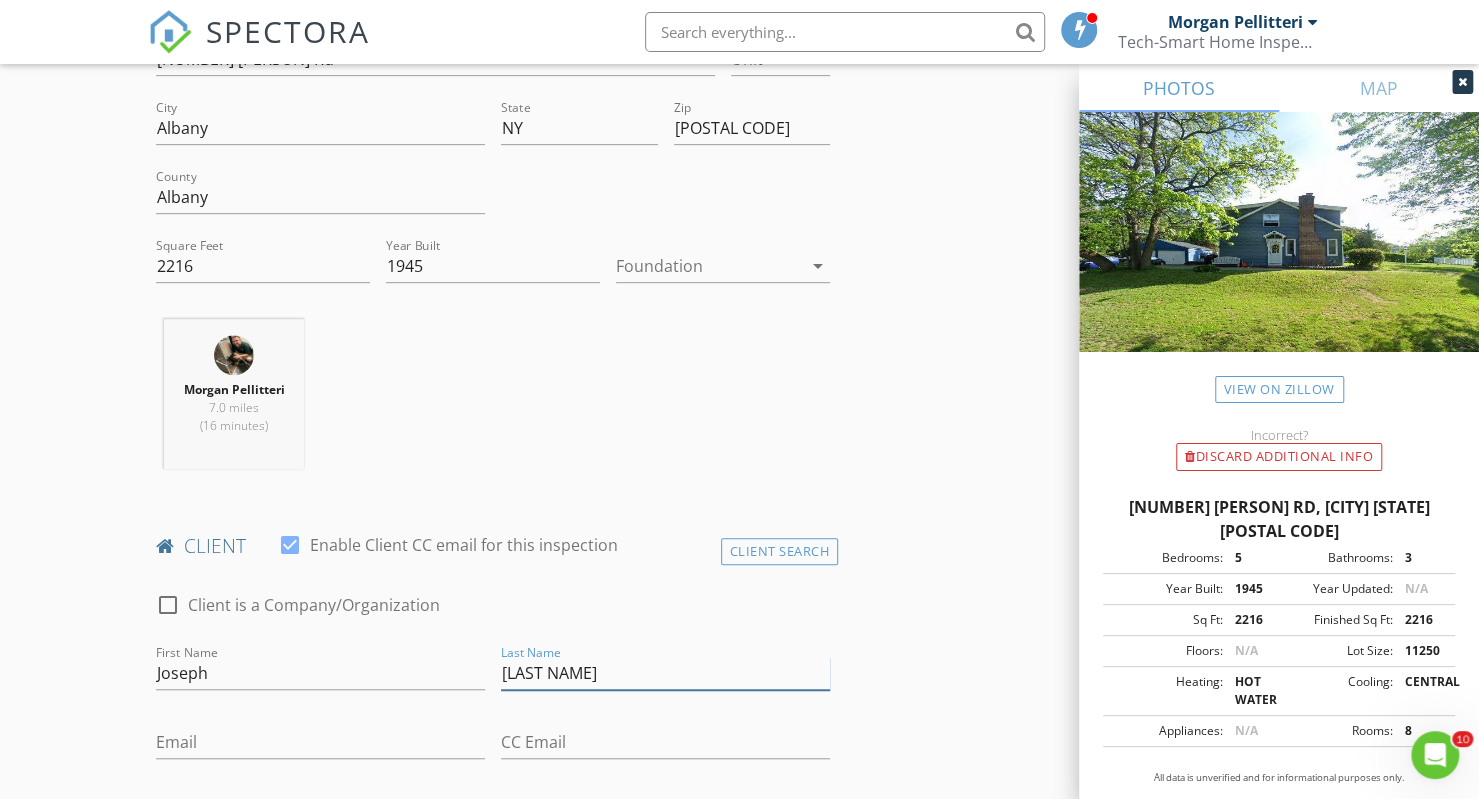 type on "[LAST NAME]" 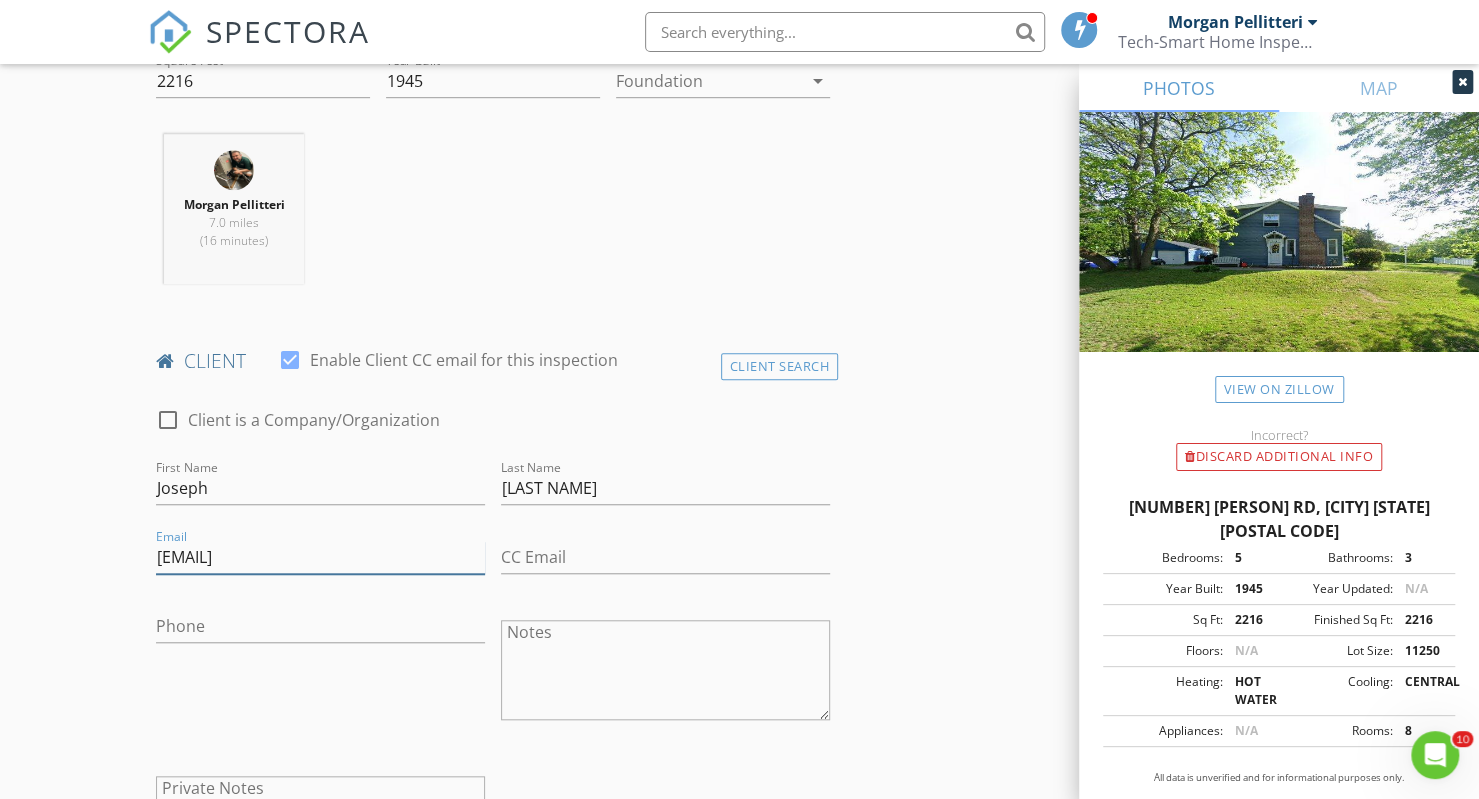 scroll, scrollTop: 772, scrollLeft: 0, axis: vertical 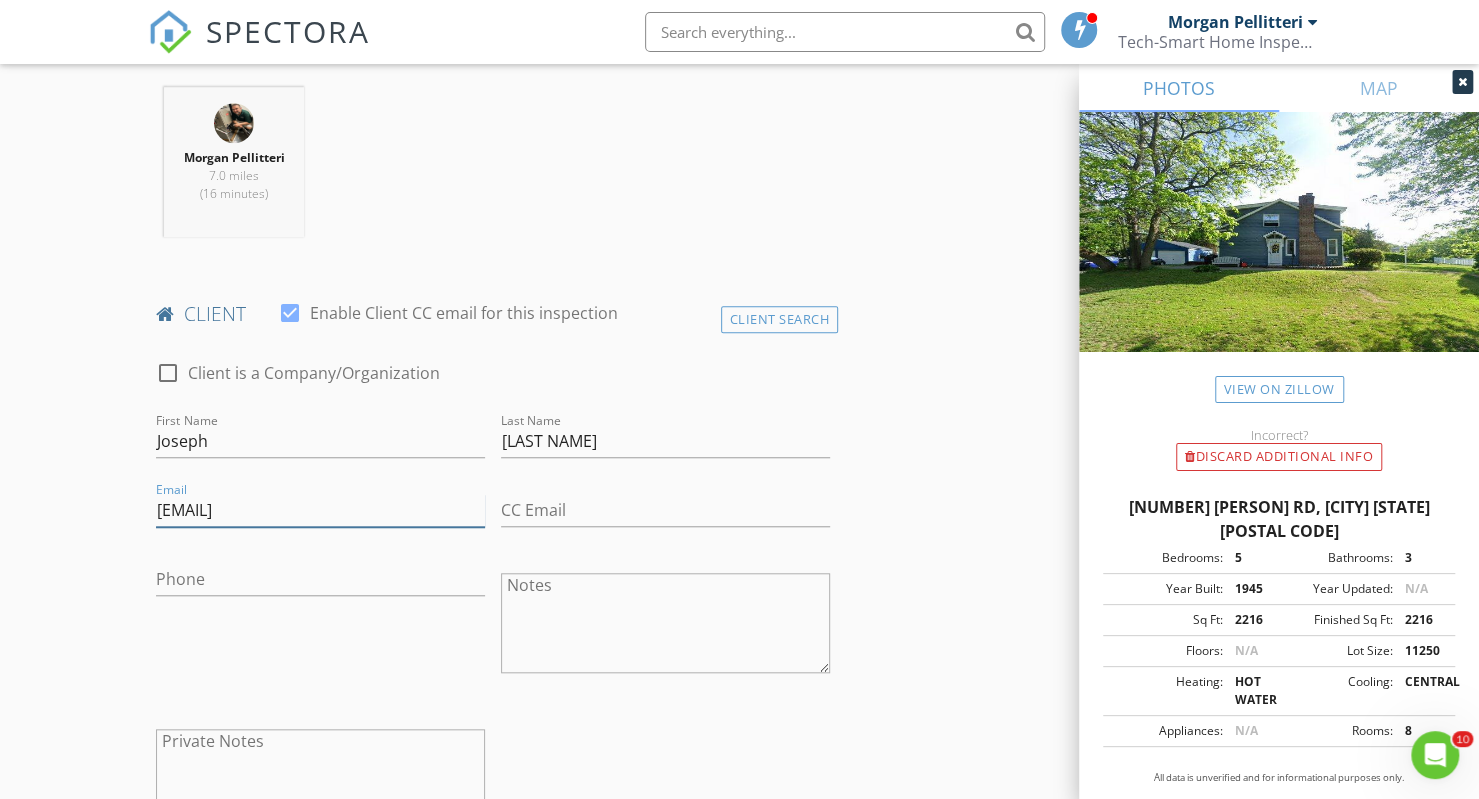 type on "[EMAIL]" 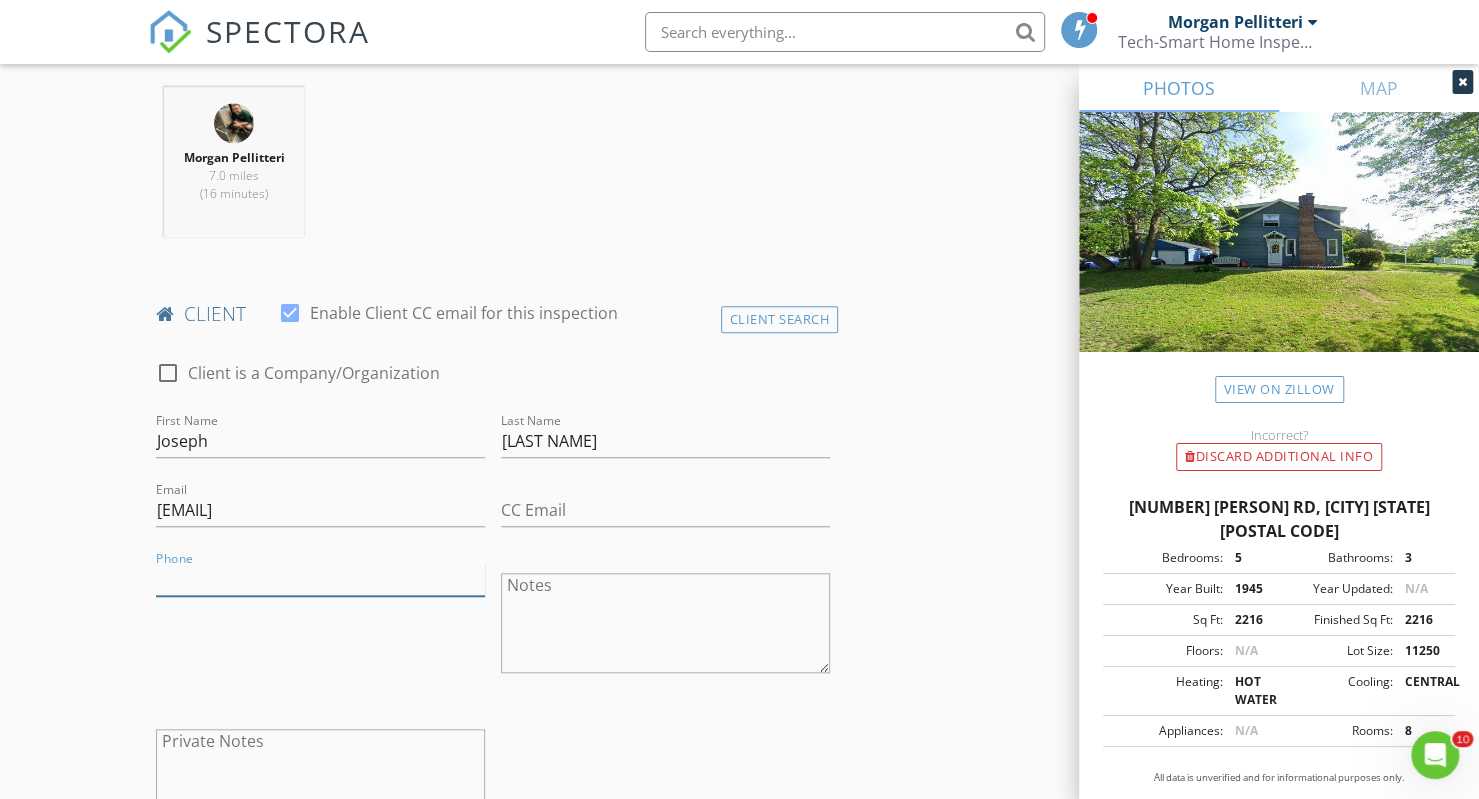 click on "Phone" at bounding box center [320, 579] 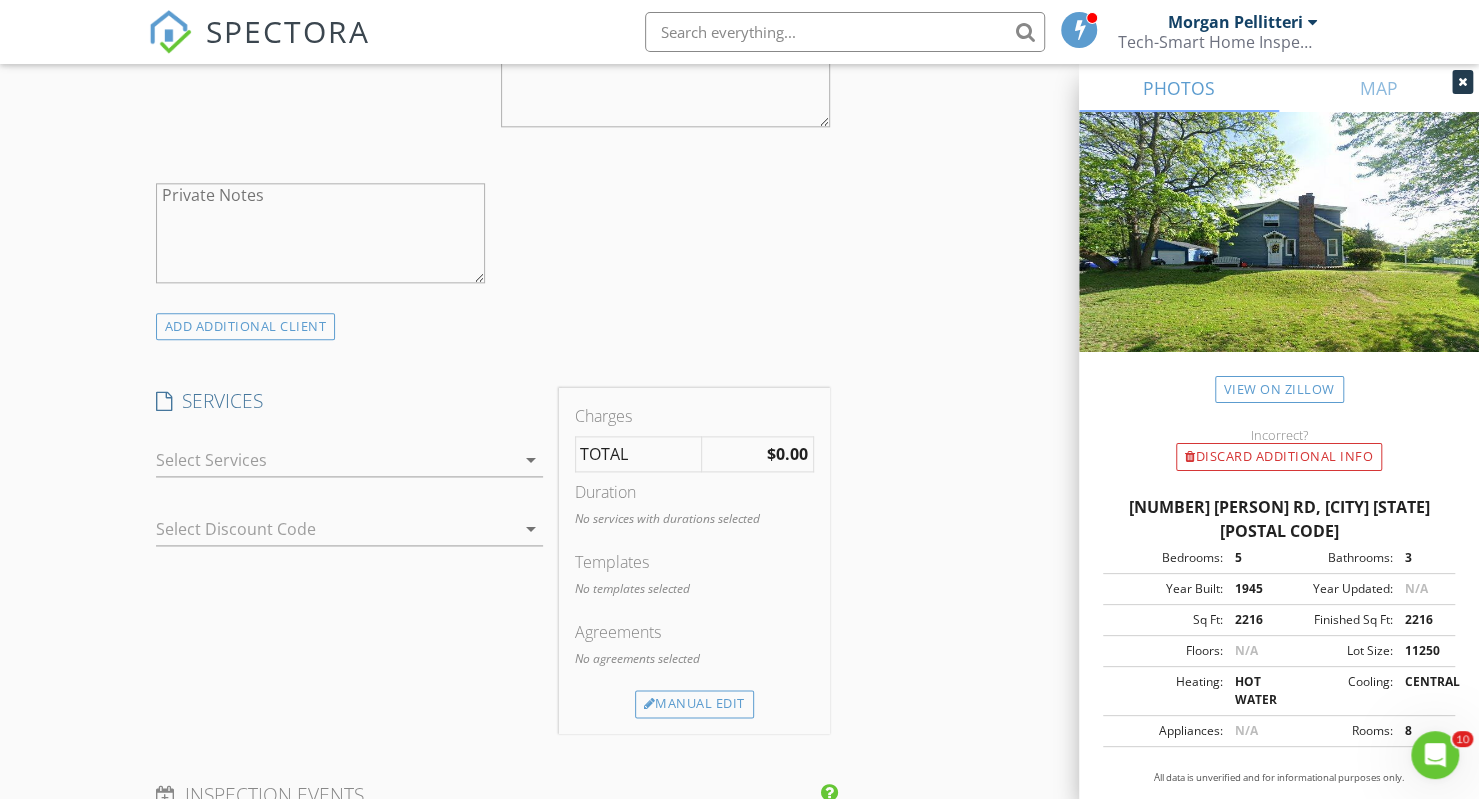 scroll, scrollTop: 1348, scrollLeft: 0, axis: vertical 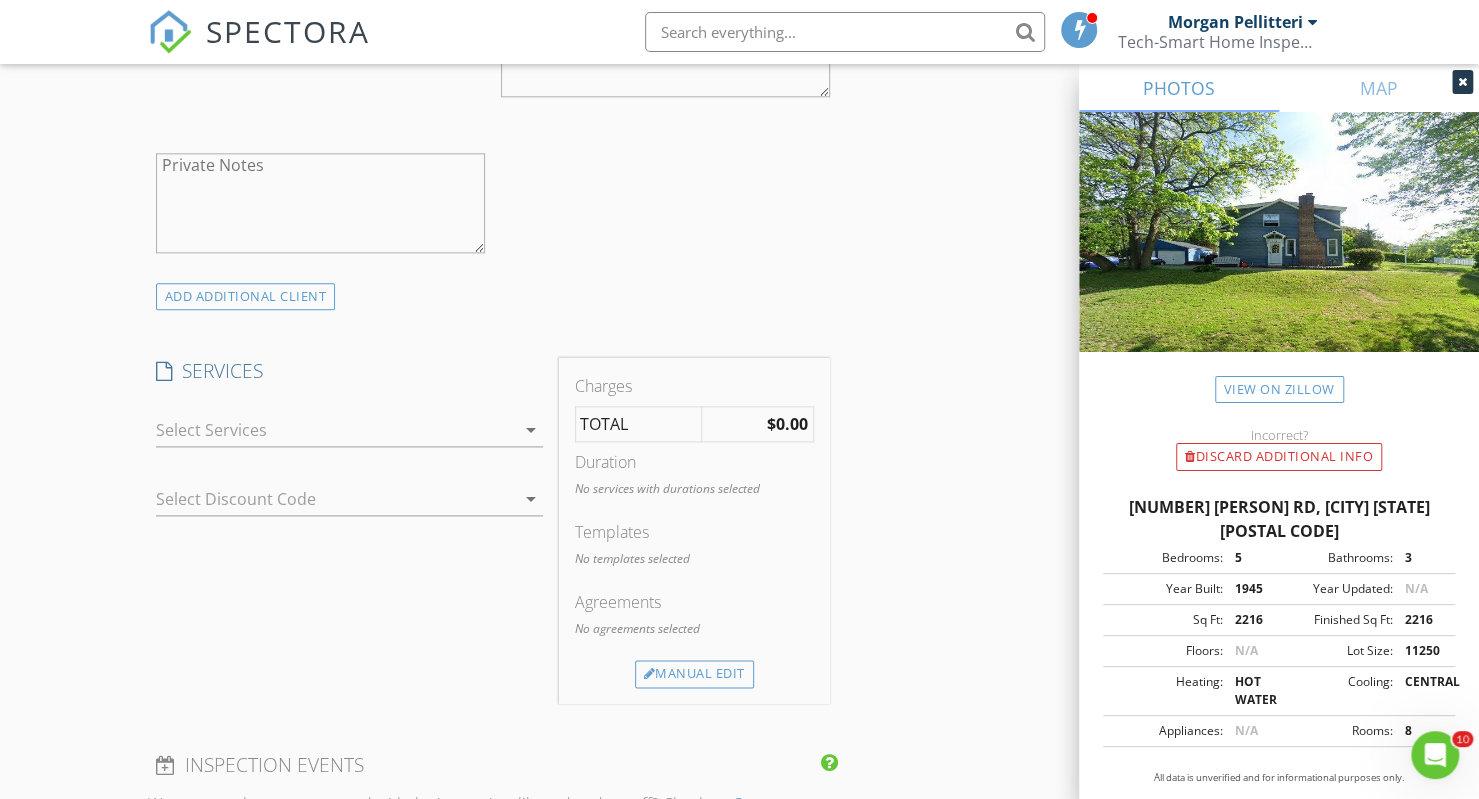 type on "[PHONE]" 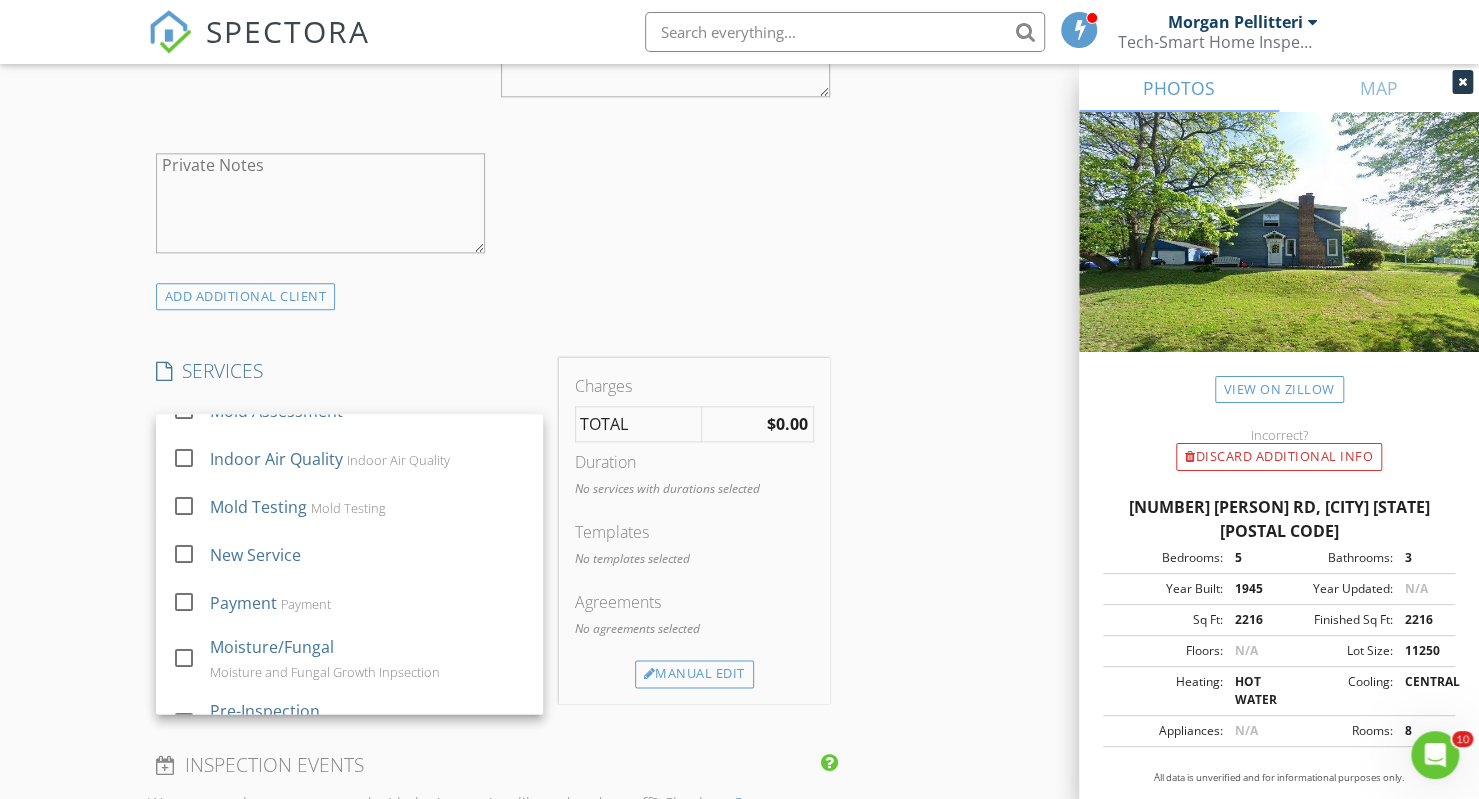 scroll, scrollTop: 316, scrollLeft: 0, axis: vertical 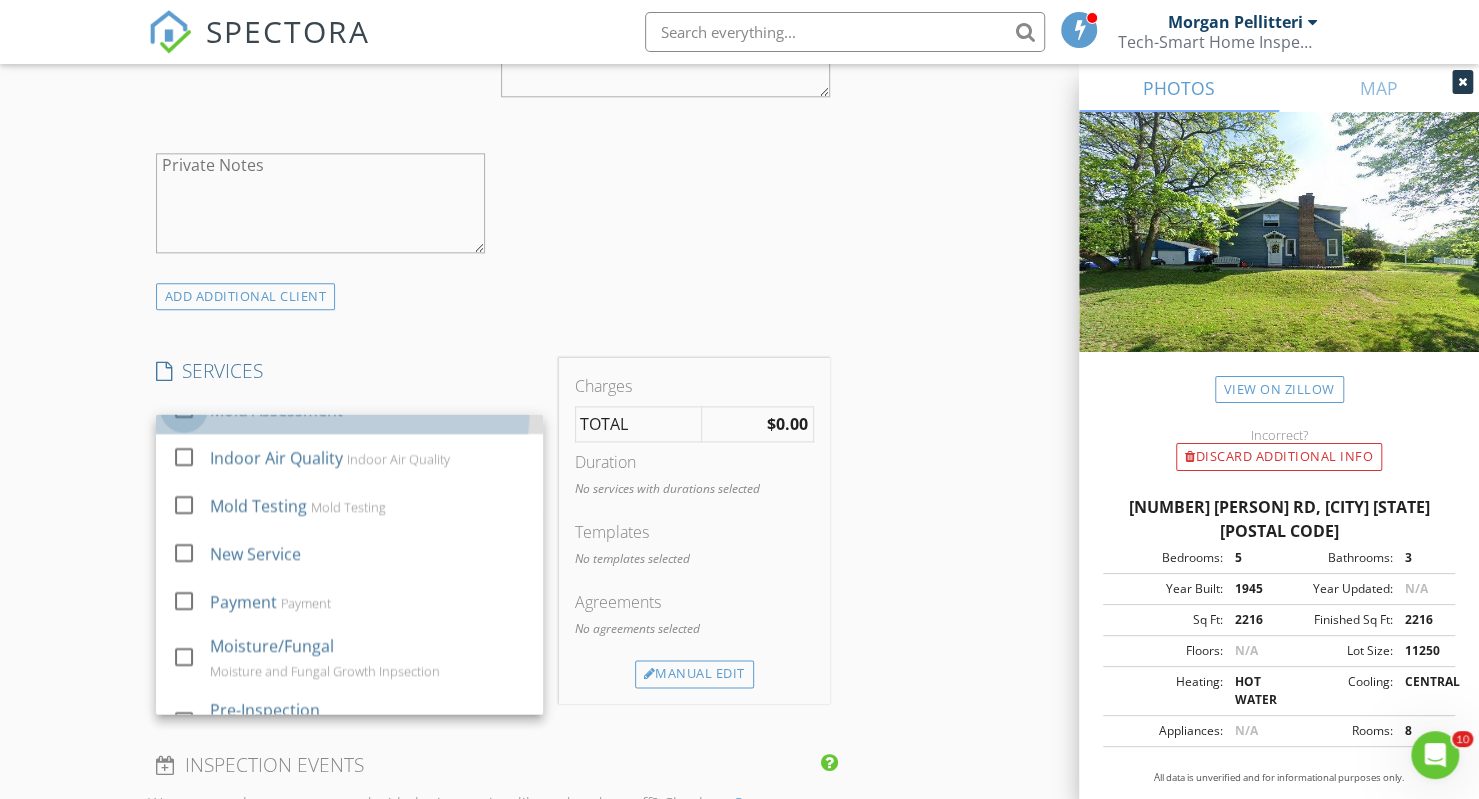 click at bounding box center [184, 409] 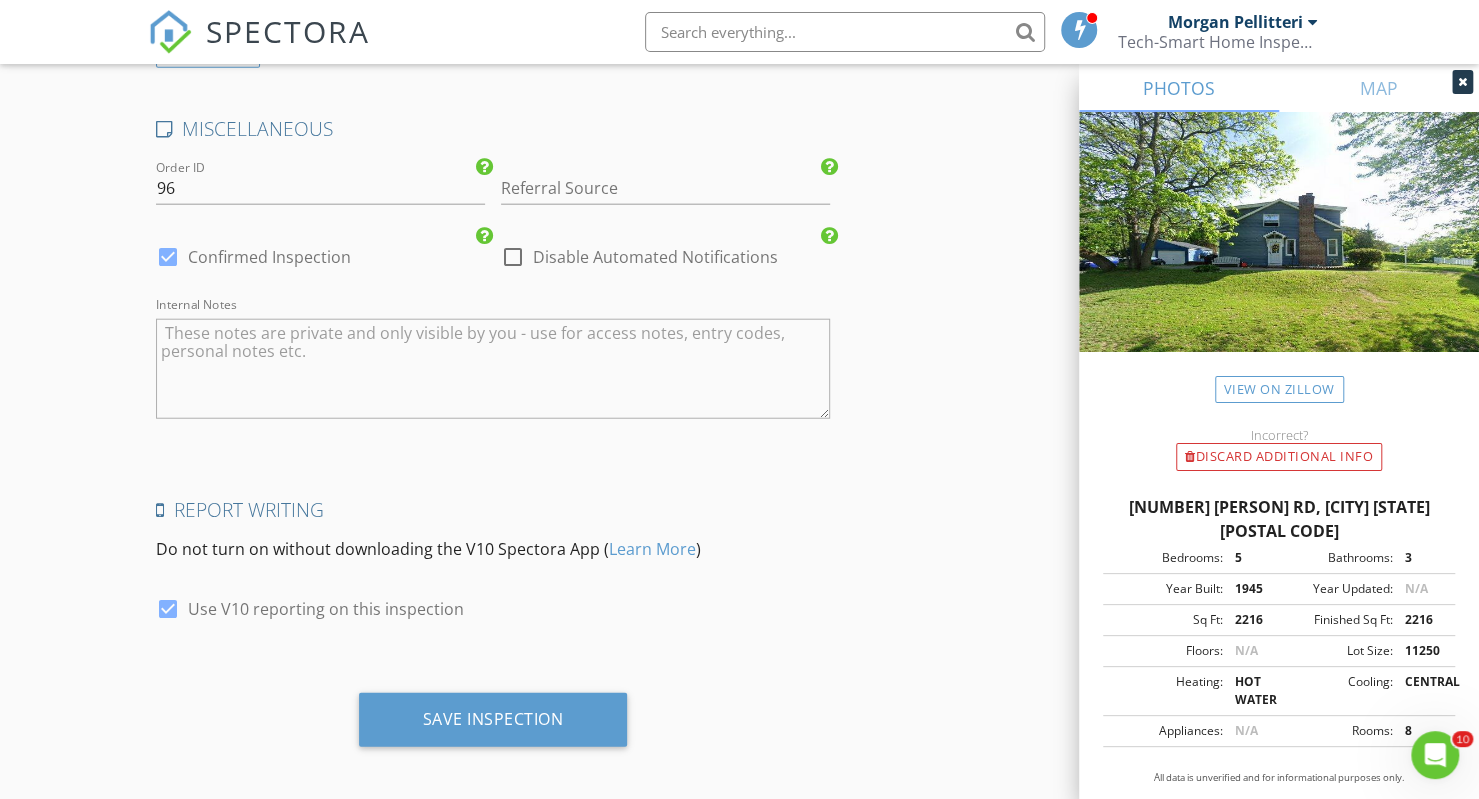 scroll, scrollTop: 2765, scrollLeft: 0, axis: vertical 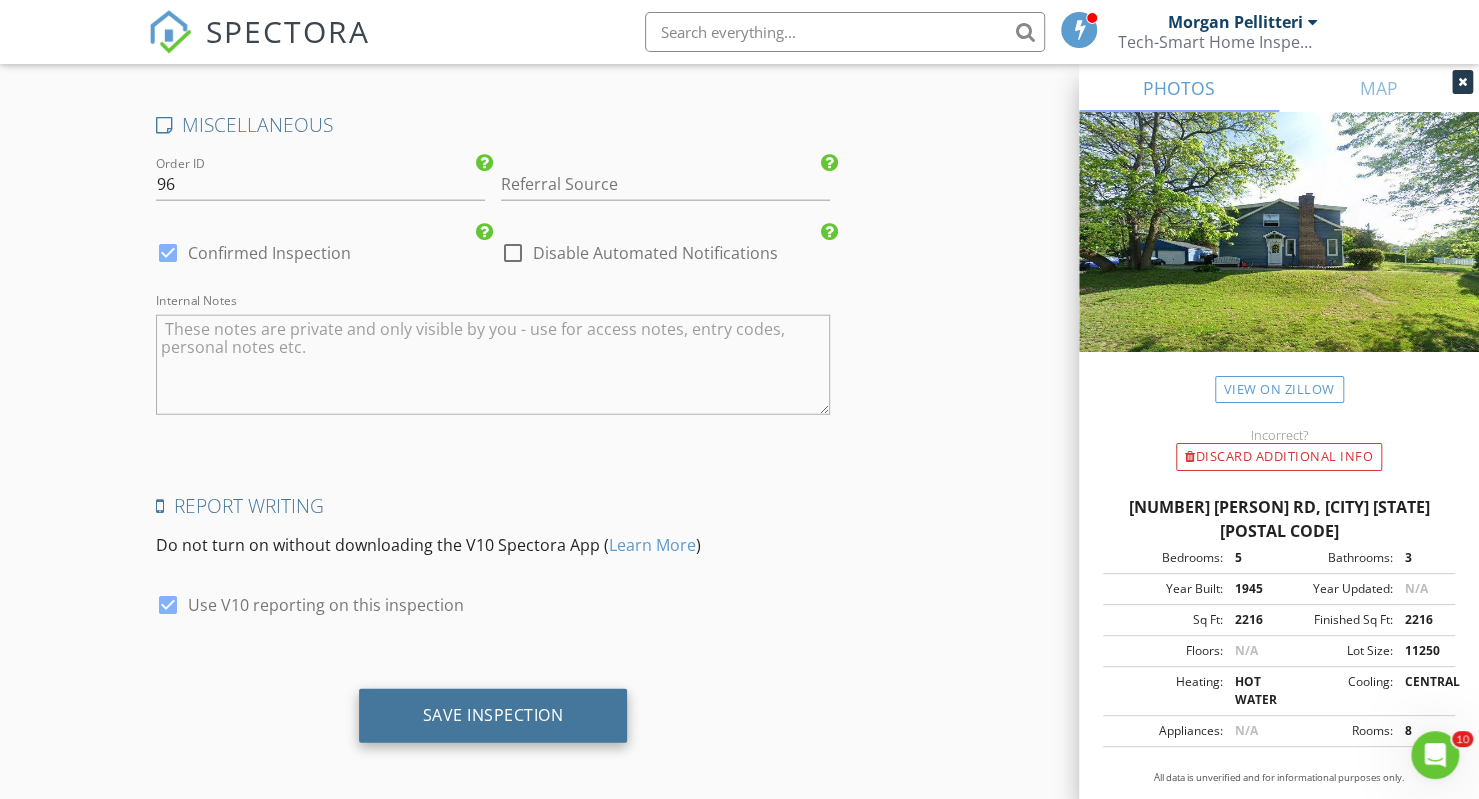click on "Save Inspection" at bounding box center (493, 715) 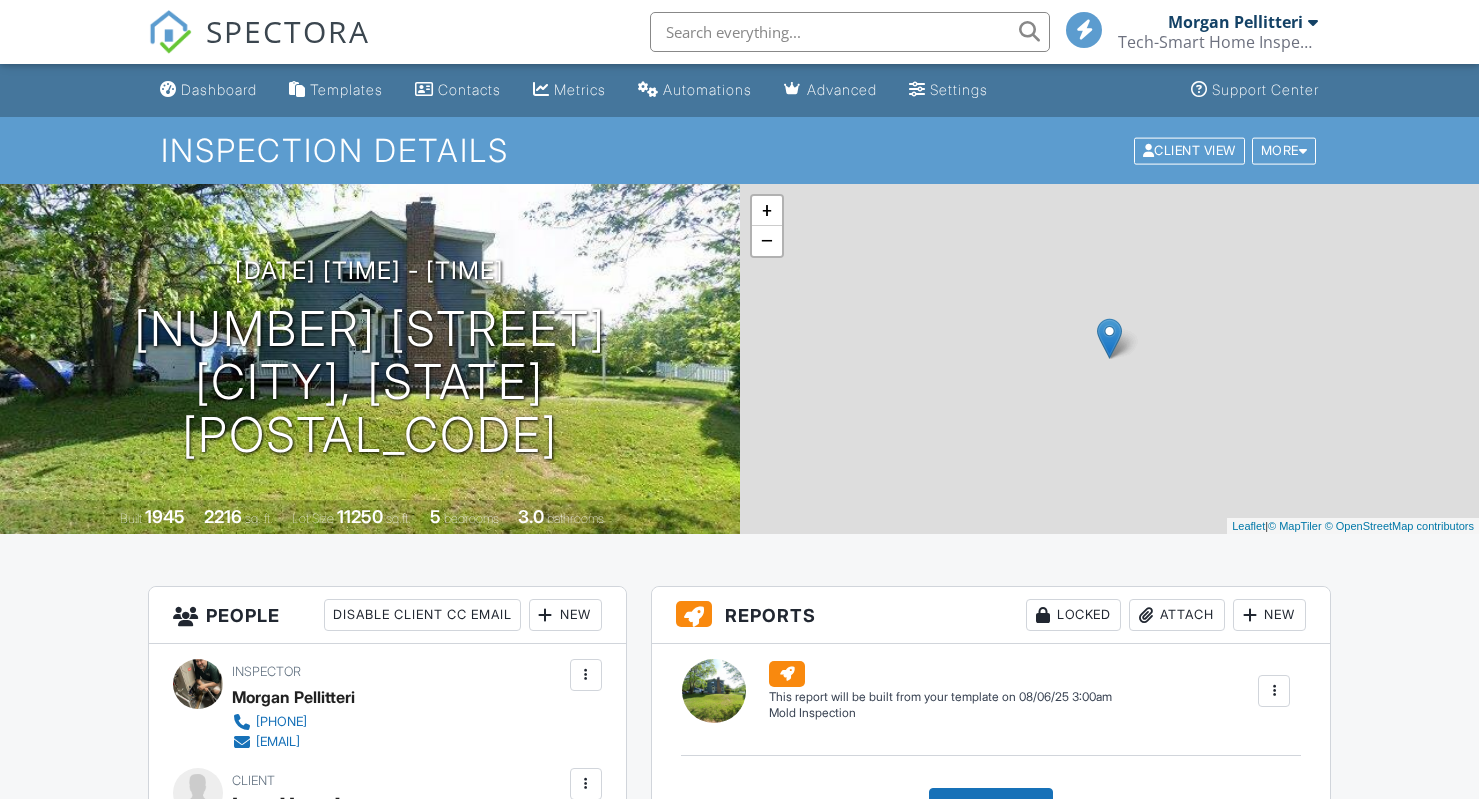 scroll, scrollTop: 0, scrollLeft: 0, axis: both 